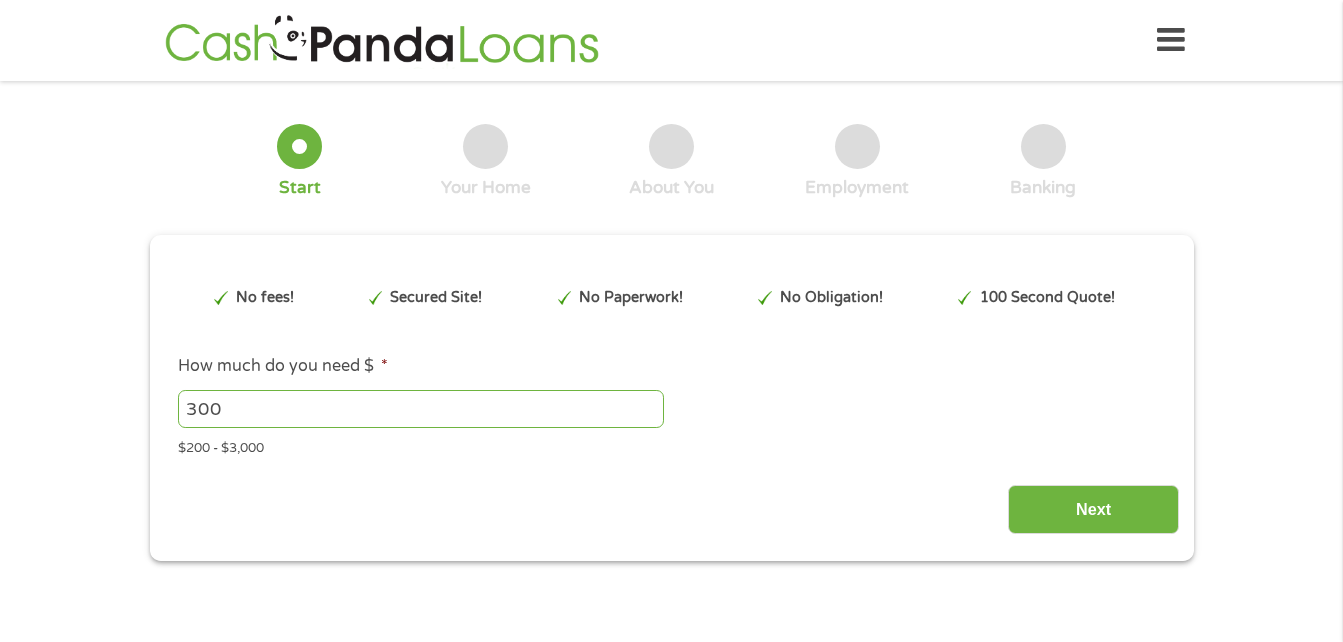 scroll, scrollTop: 0, scrollLeft: 0, axis: both 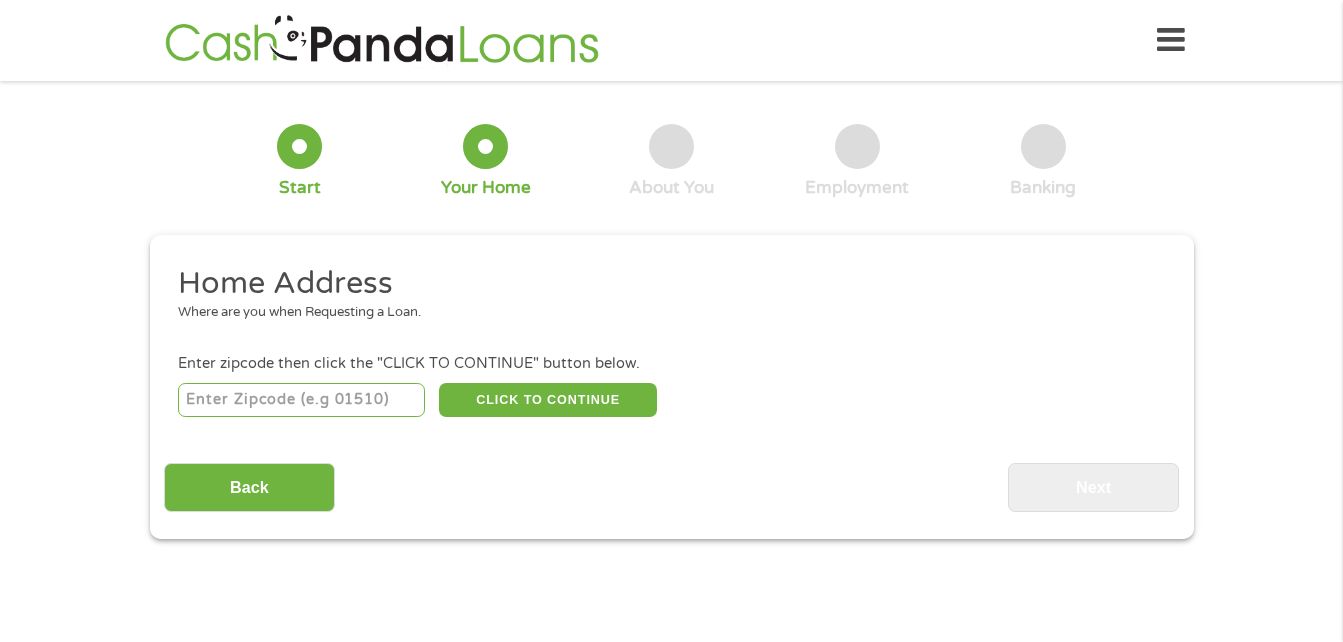 click at bounding box center [301, 400] 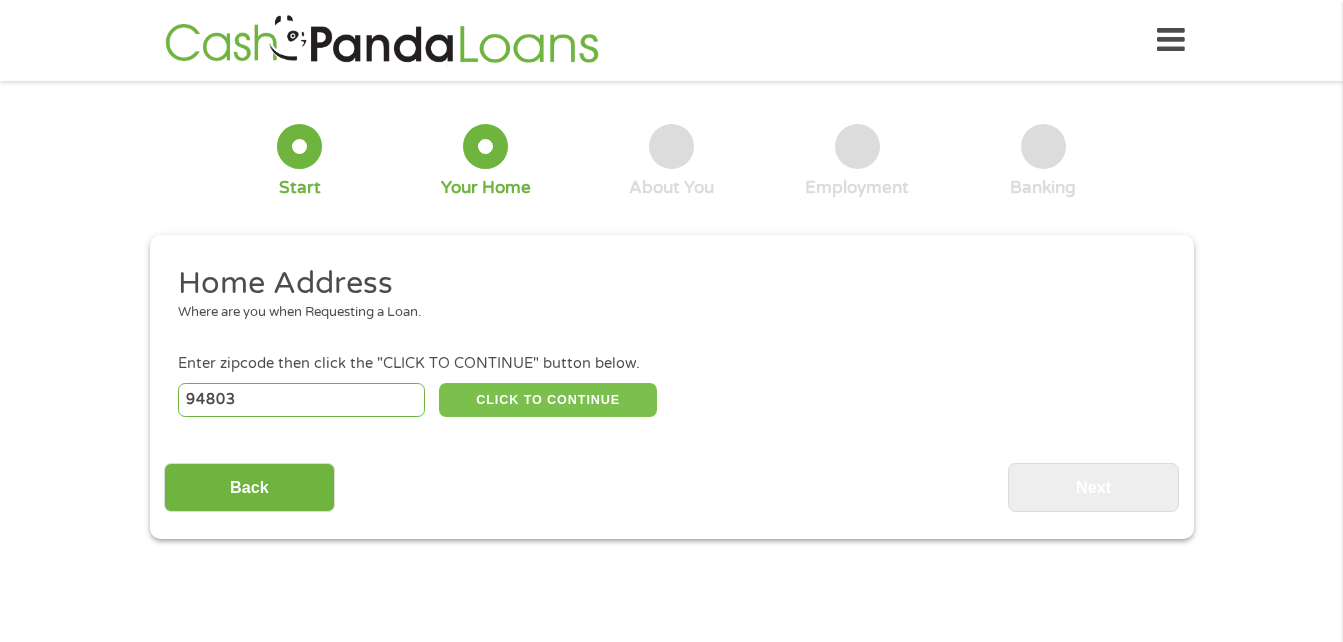 click on "CLICK TO CONTINUE" at bounding box center [548, 400] 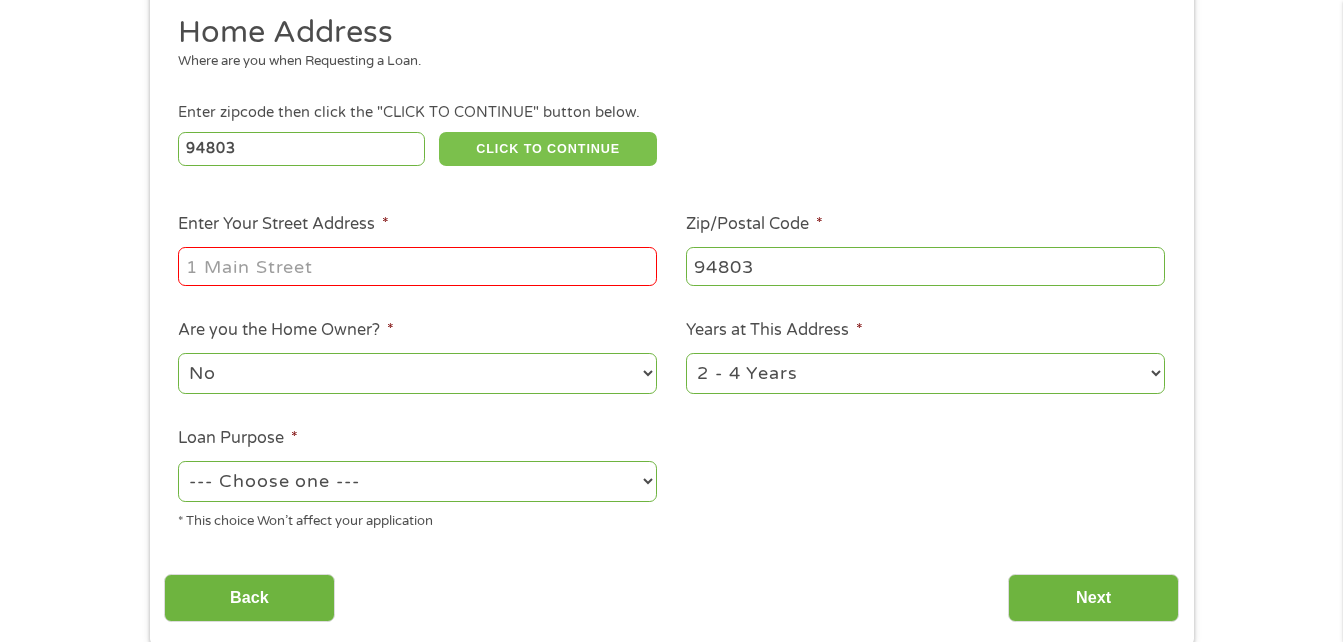 scroll, scrollTop: 255, scrollLeft: 0, axis: vertical 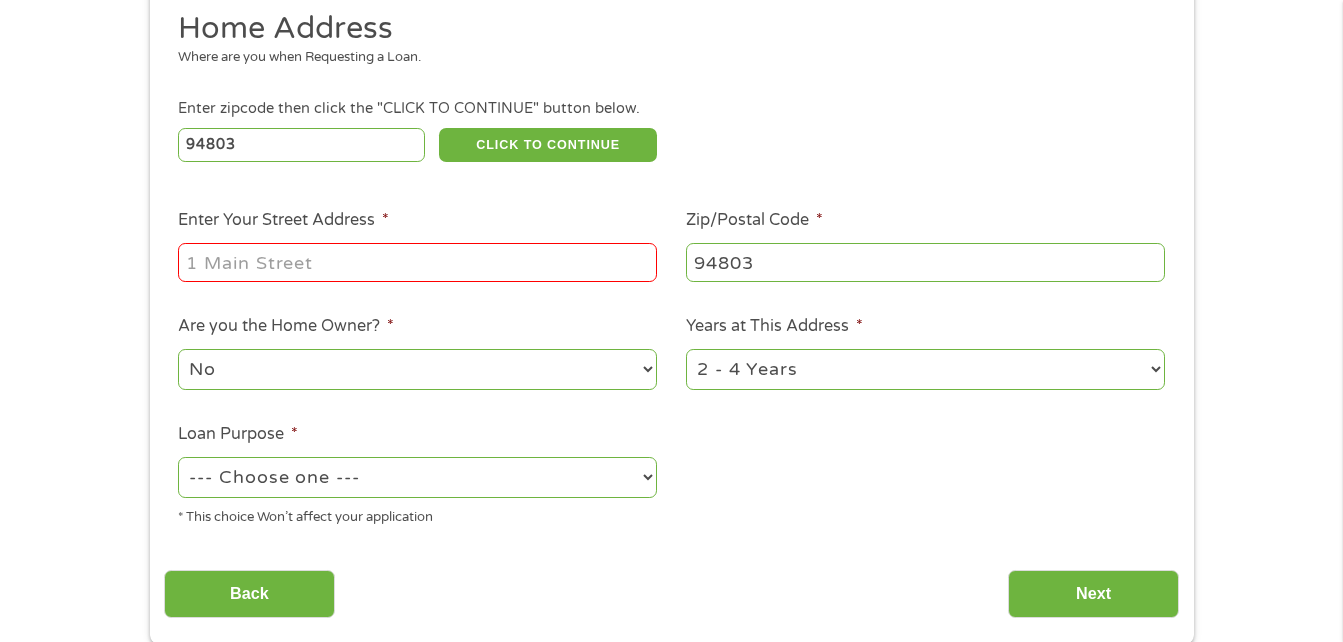 click on "Enter Your Street Address *" at bounding box center (417, 262) 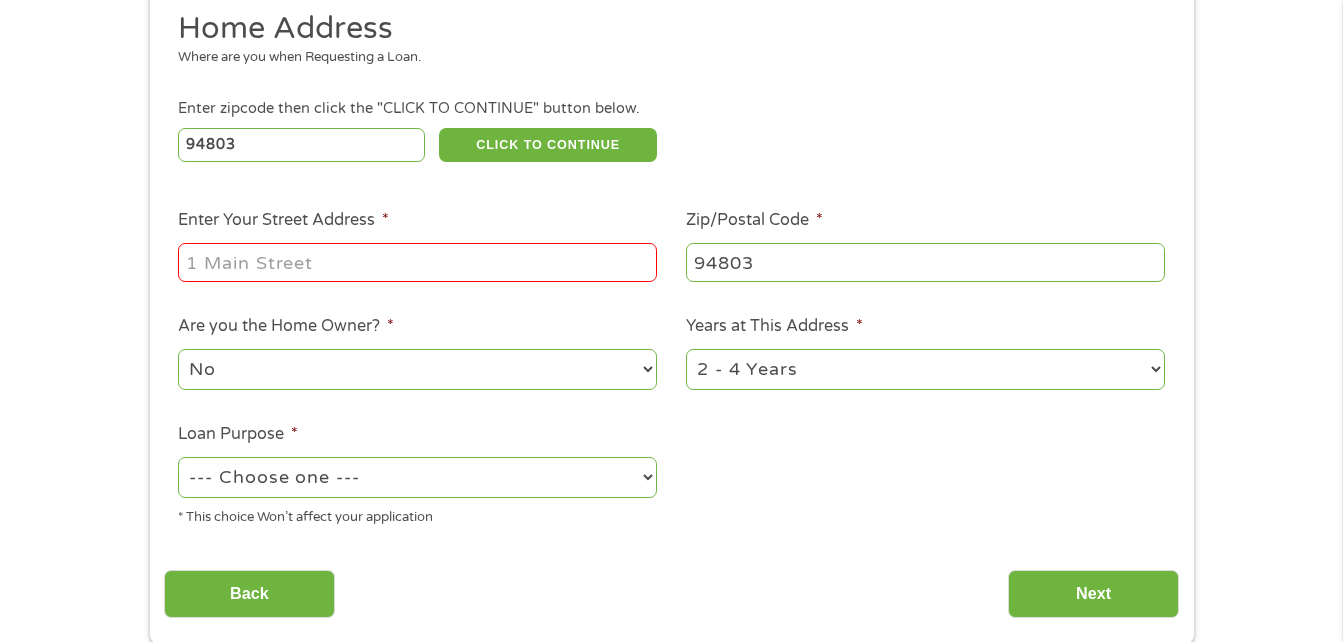 type on "[NUMBER] [STREET], [UNIT]" 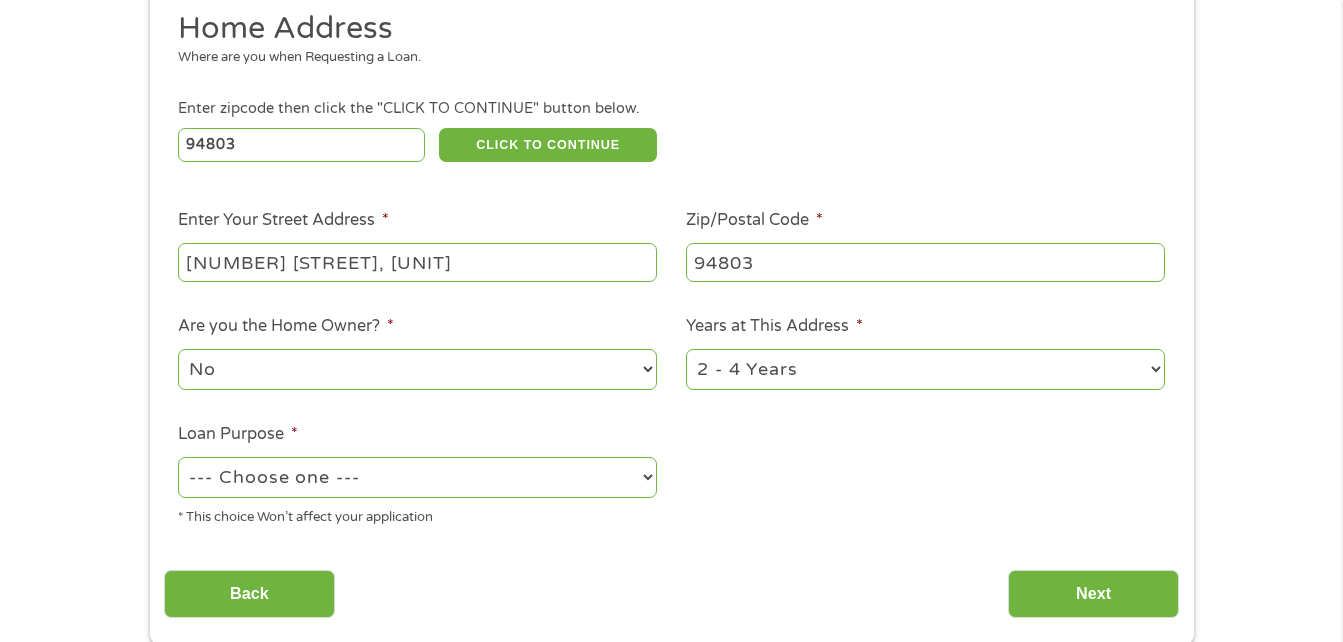 click on "1 Year or less 1 - 2 Years 2 - 4 Years Over 4 Years" at bounding box center (925, 369) 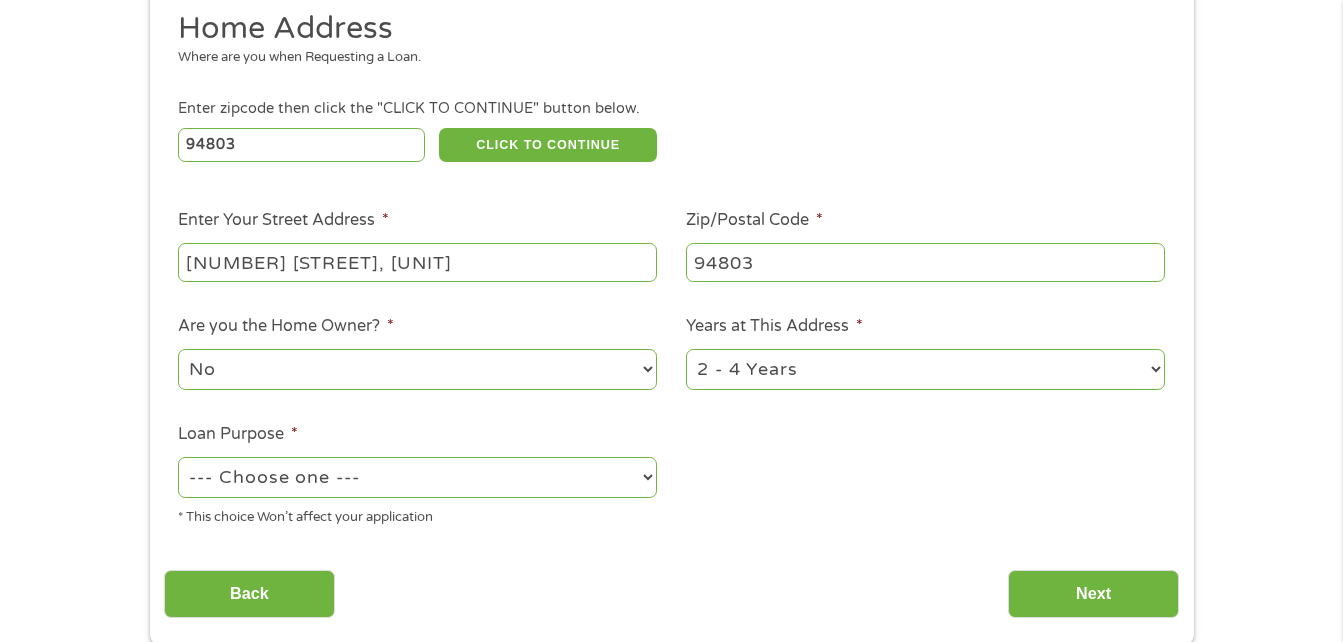 select on "12months" 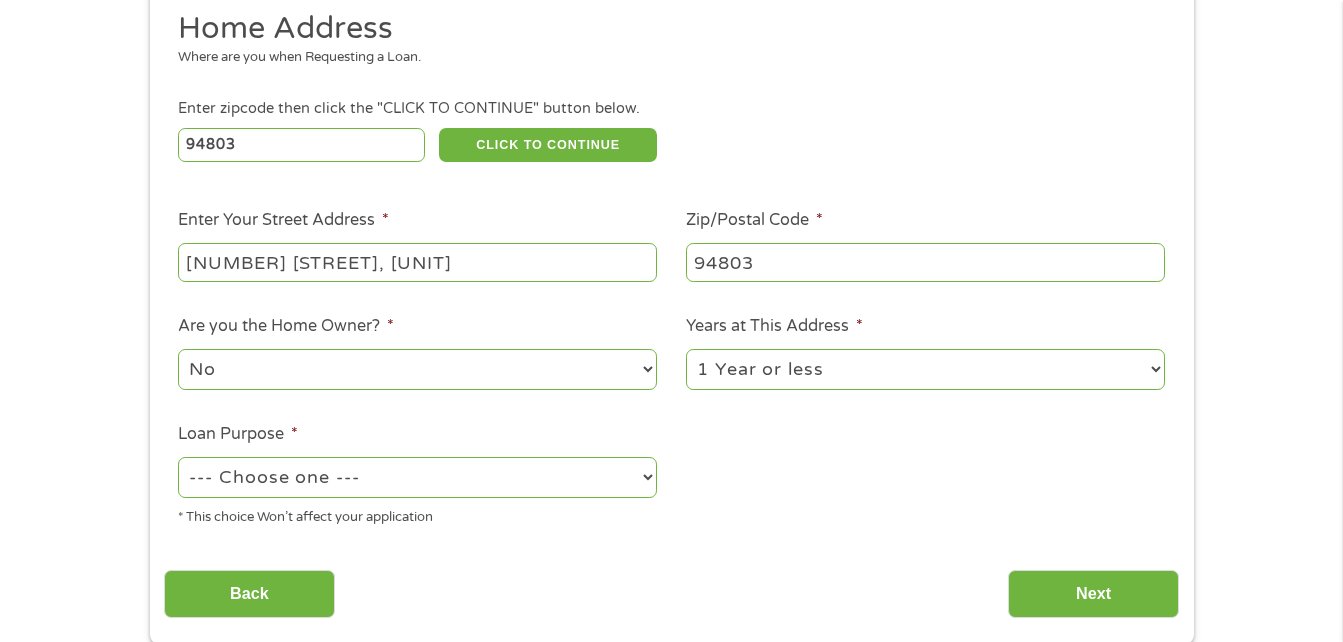 click on "1 Year or less 1 - 2 Years 2 - 4 Years Over 4 Years" at bounding box center (925, 369) 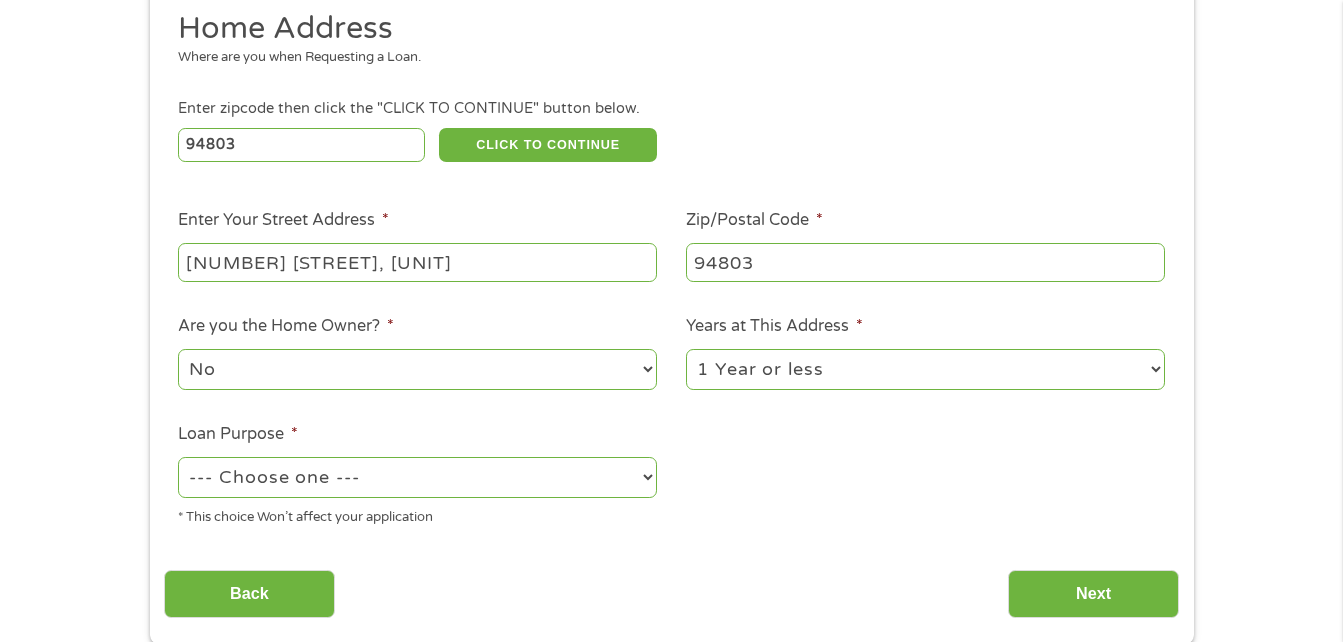click on "--- Choose one --- Pay Bills Debt Consolidation Home Improvement Major Purchase Car Loan Short Term Cash Medical Expenses Other" at bounding box center [417, 477] 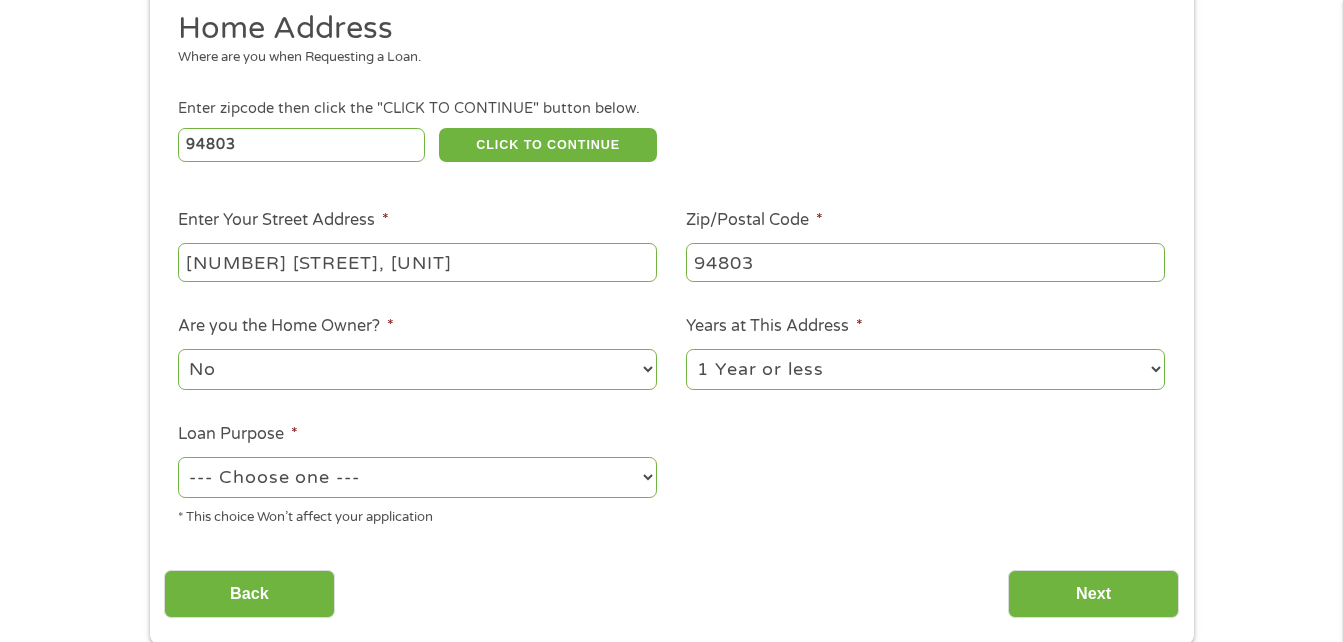select on "paybills" 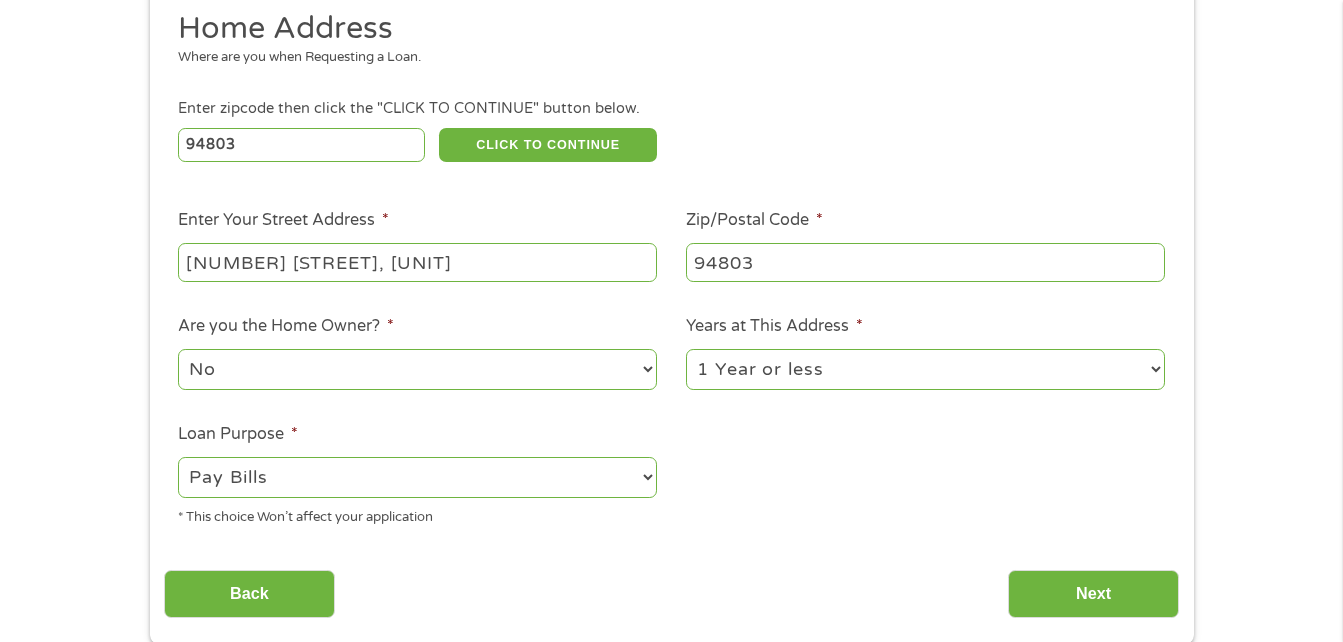 click on "--- Choose one --- Pay Bills Debt Consolidation Home Improvement Major Purchase Car Loan Short Term Cash Medical Expenses Other" at bounding box center [417, 477] 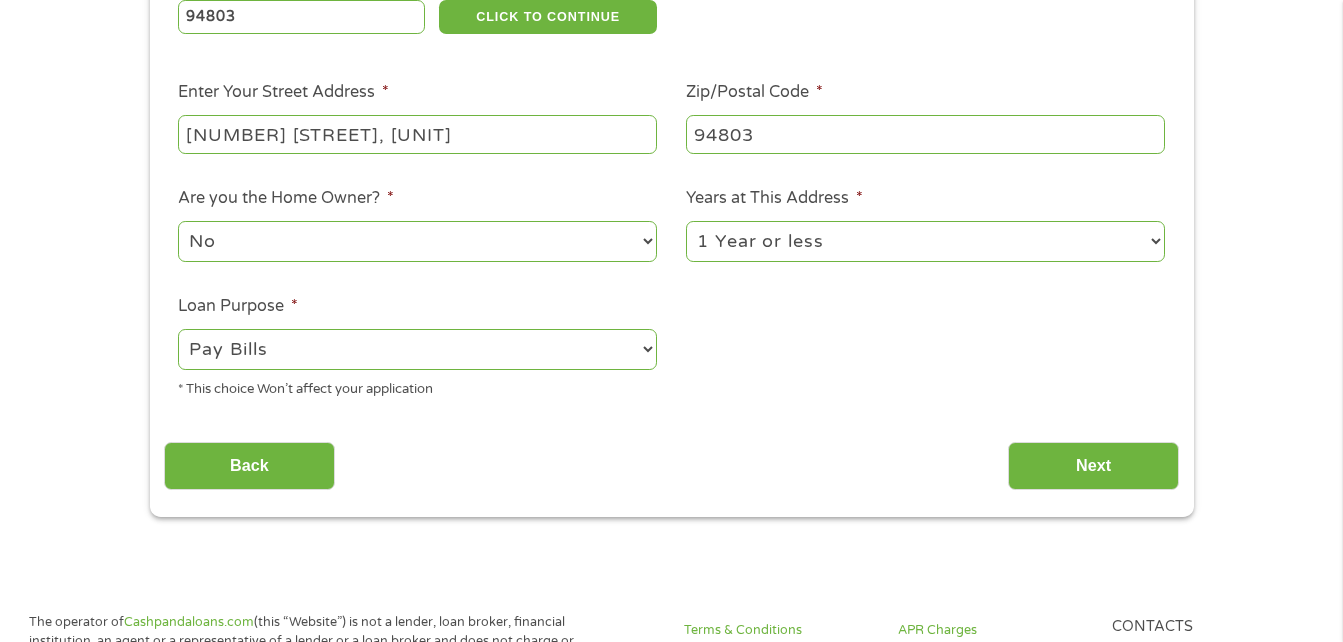 scroll, scrollTop: 422, scrollLeft: 0, axis: vertical 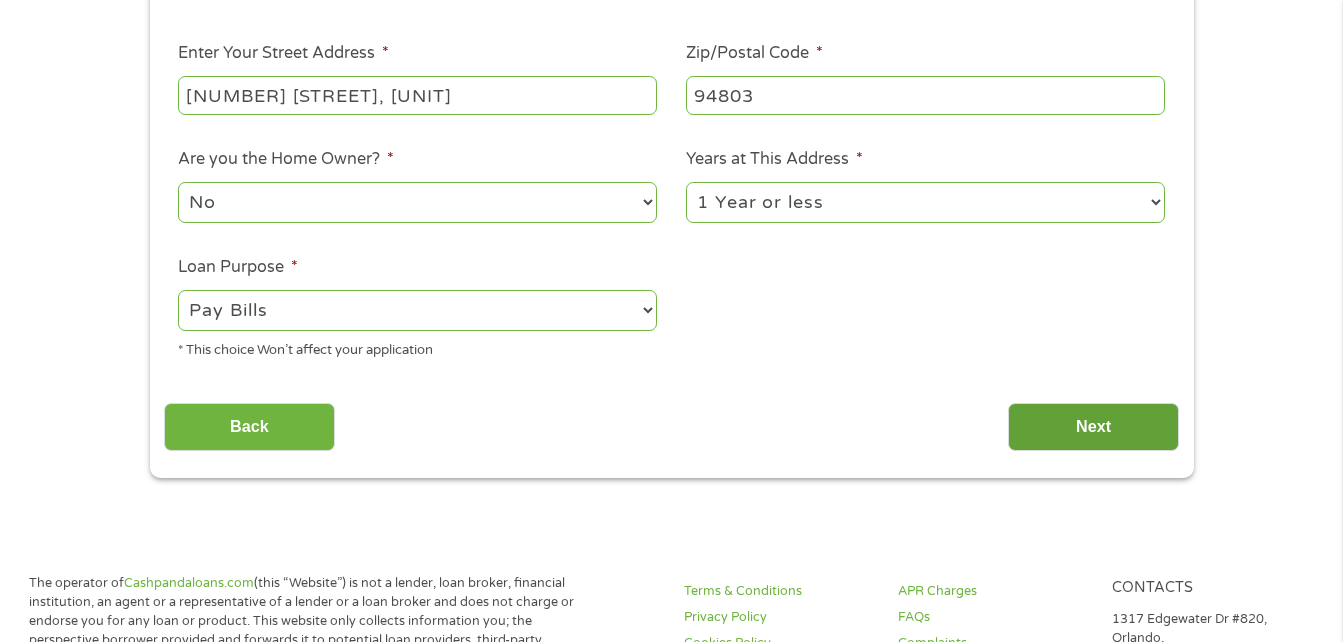 click on "Next" at bounding box center (1093, 427) 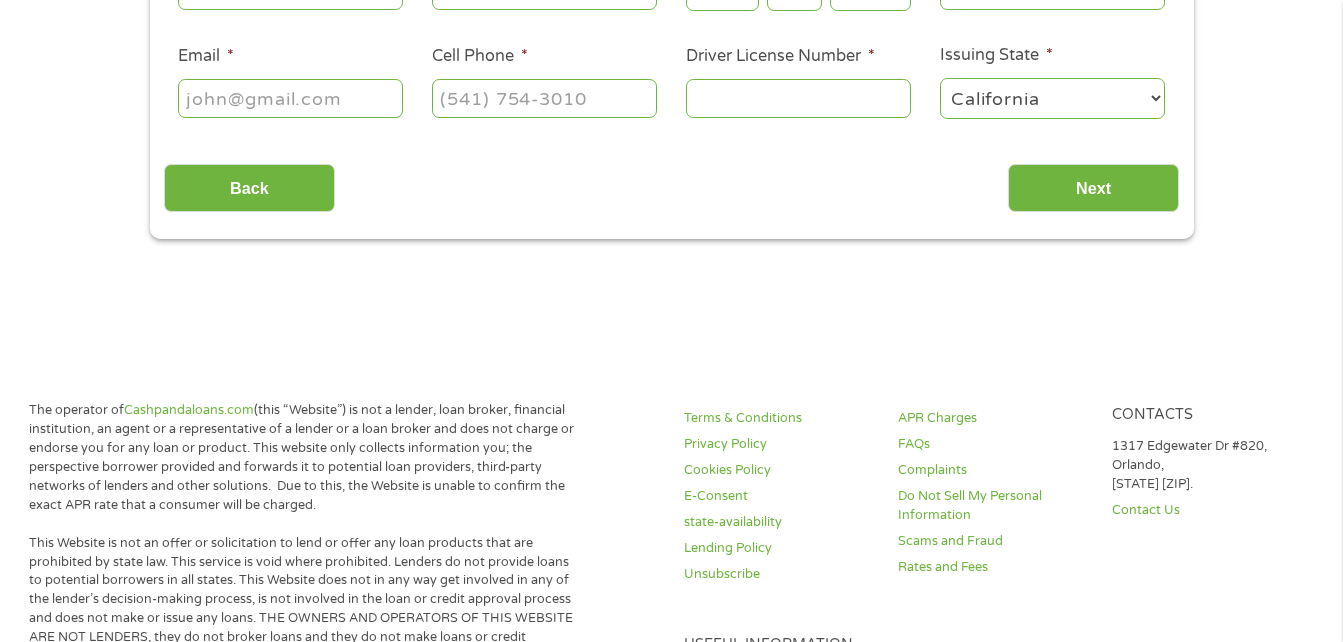 scroll, scrollTop: 256, scrollLeft: 0, axis: vertical 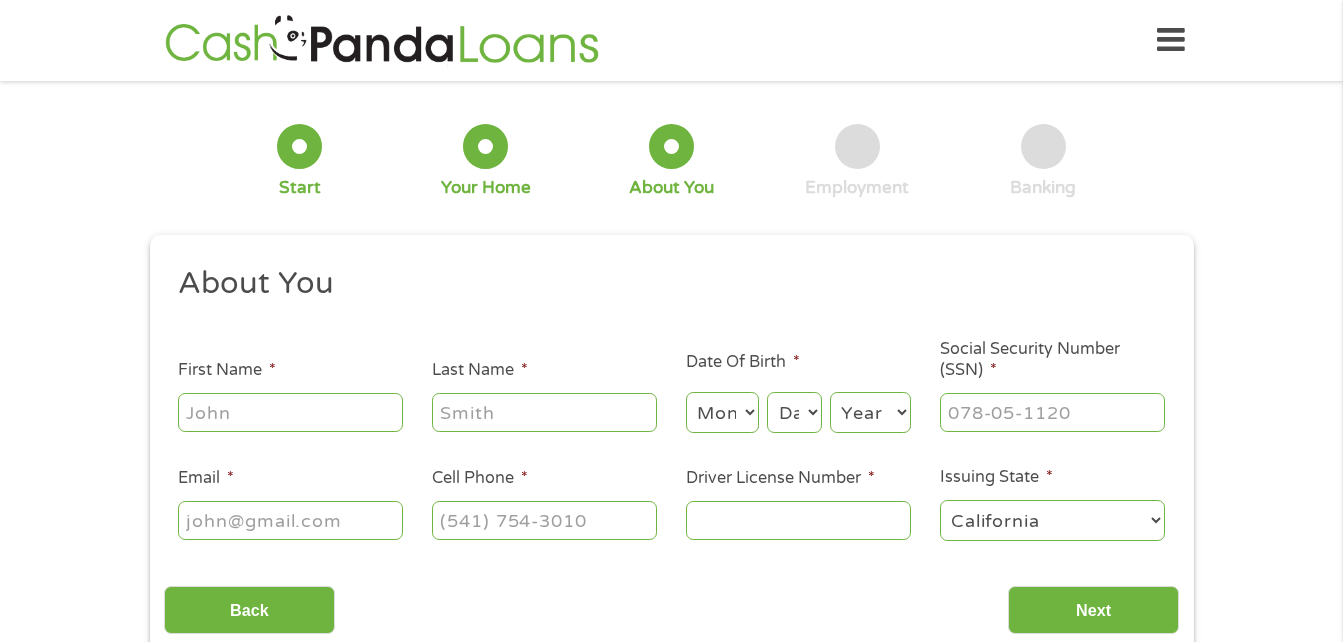 click on "First Name *" at bounding box center (290, 412) 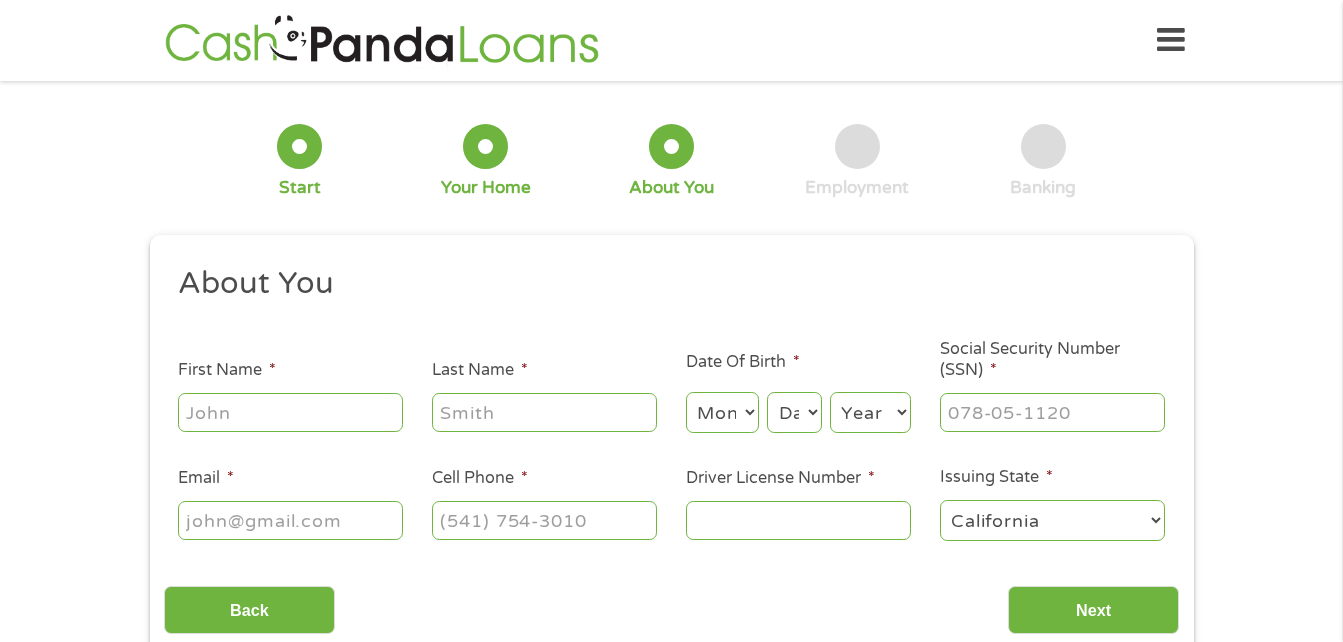 type on "[FIRST]" 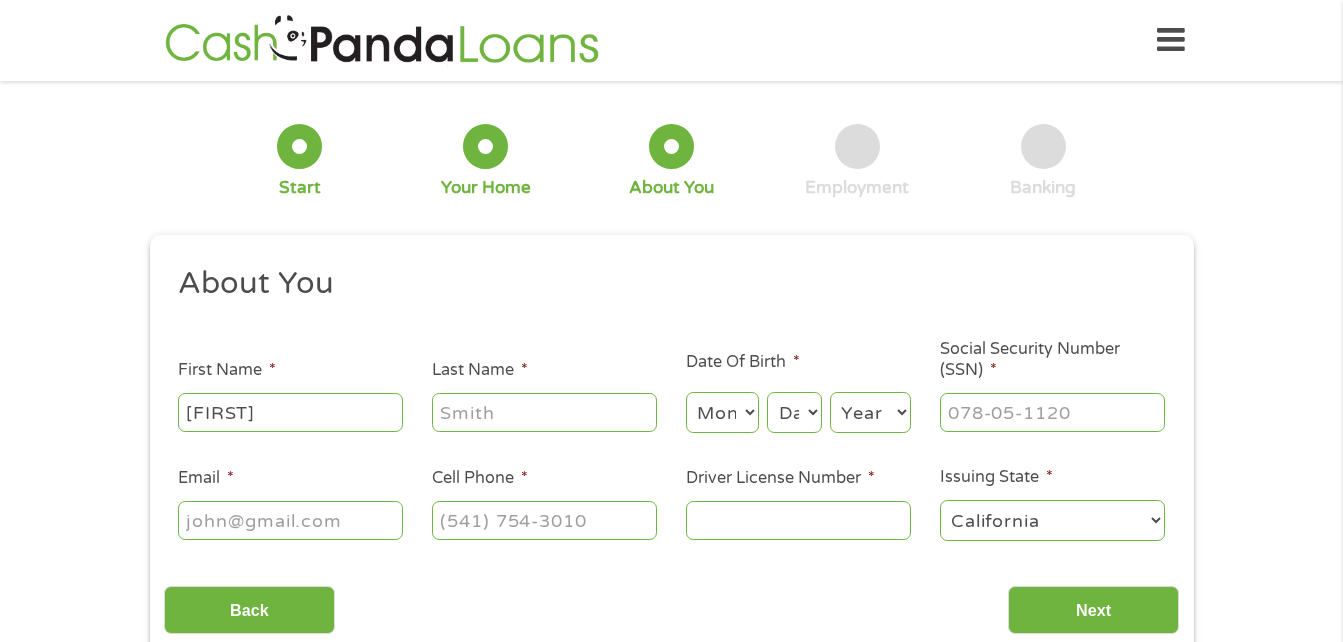 type on "[LAST]" 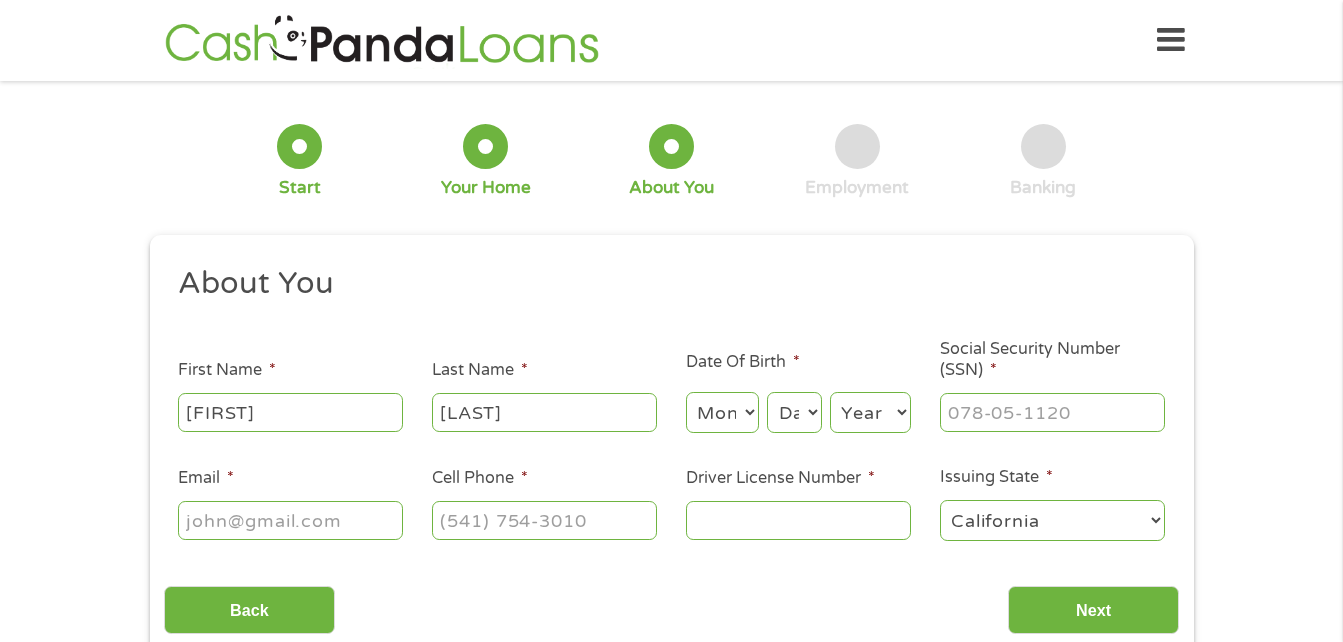 select on "7" 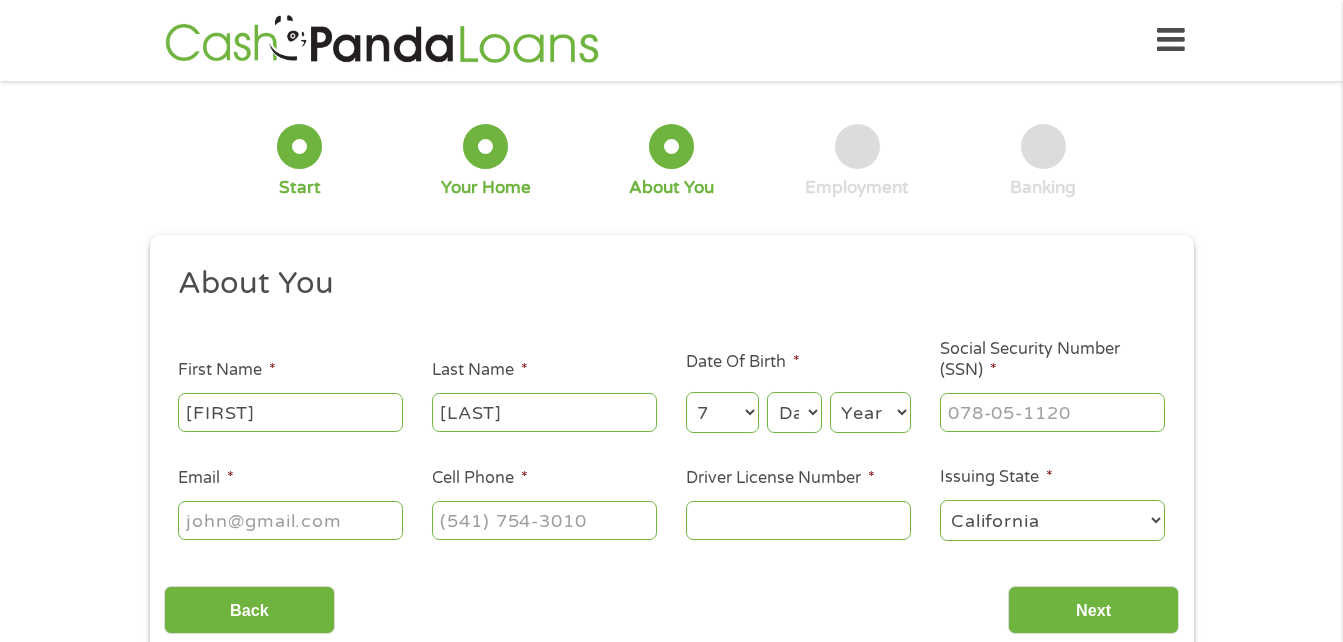 select on "26" 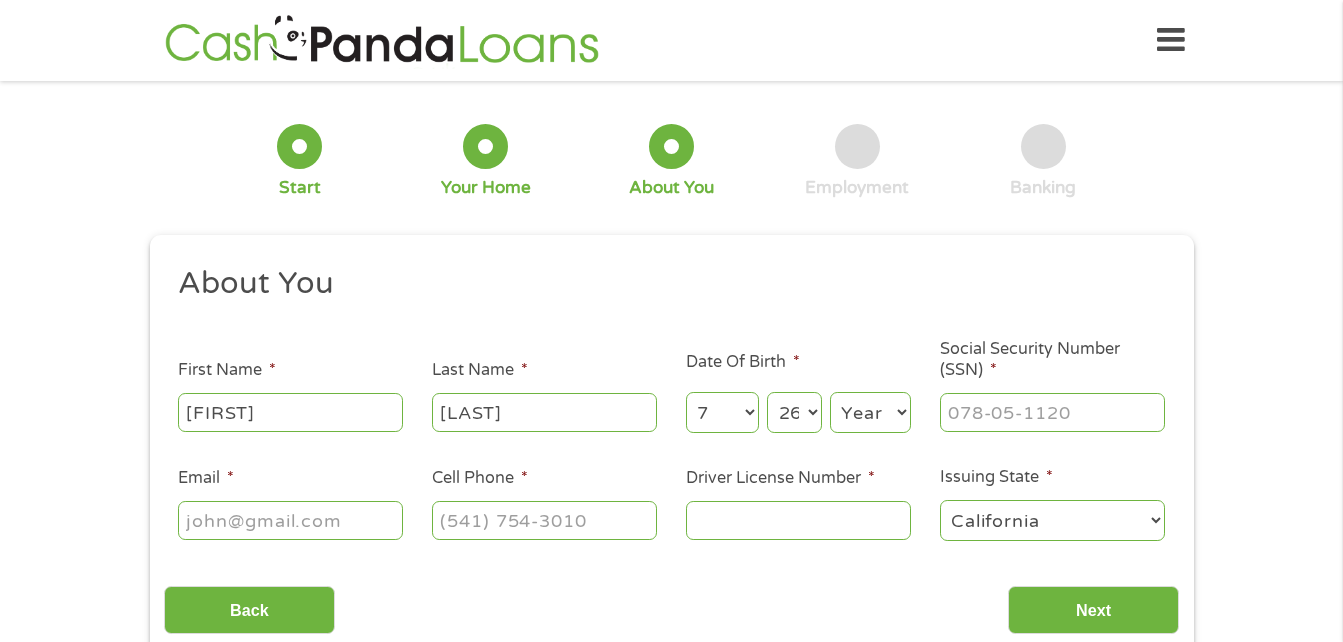 select on "1965" 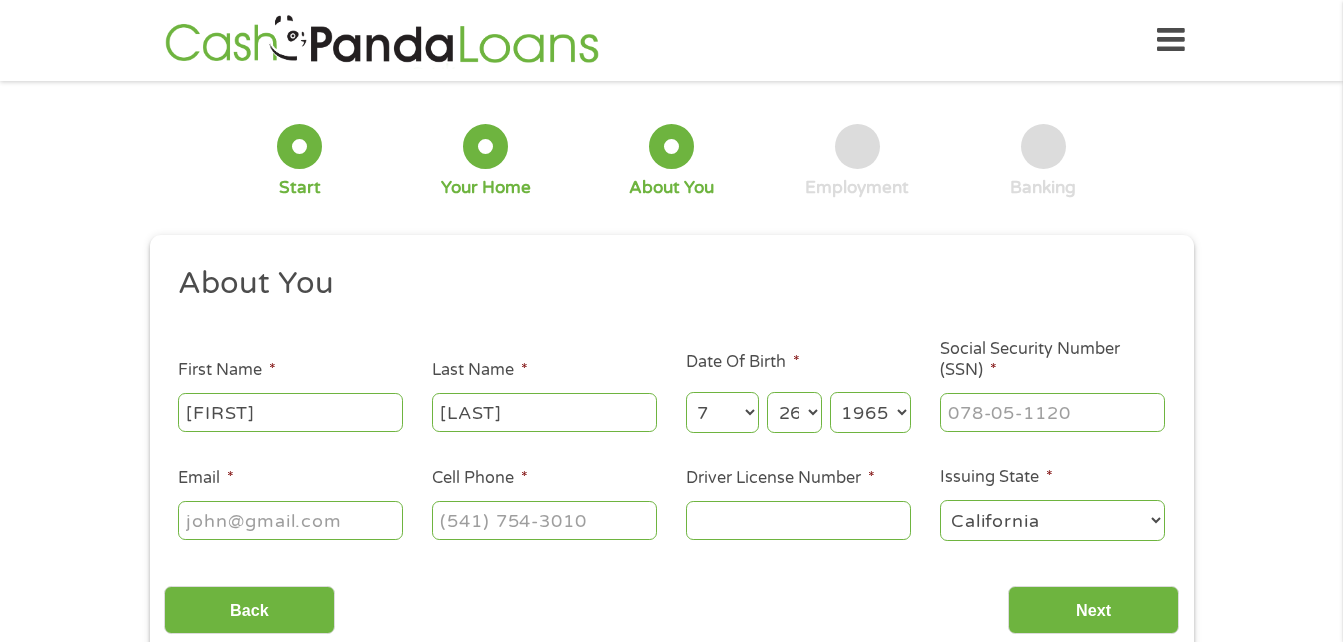 type on "[FIRST] [LAST]@example.com" 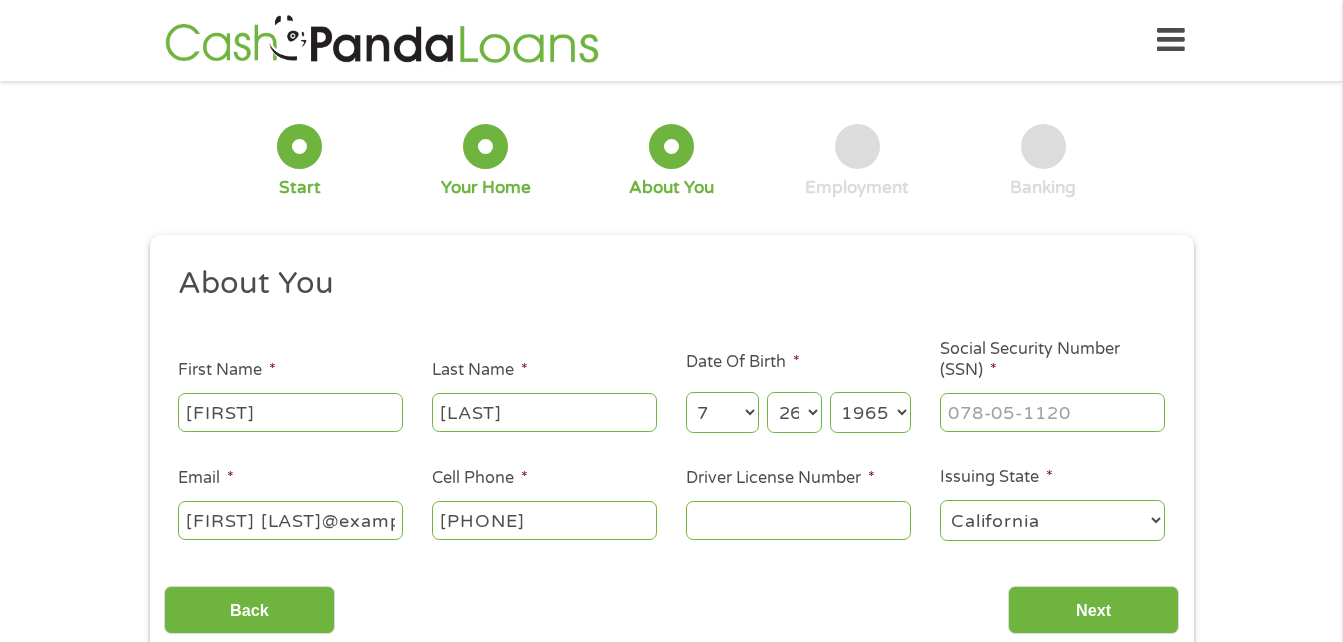 type on "([PHONE])" 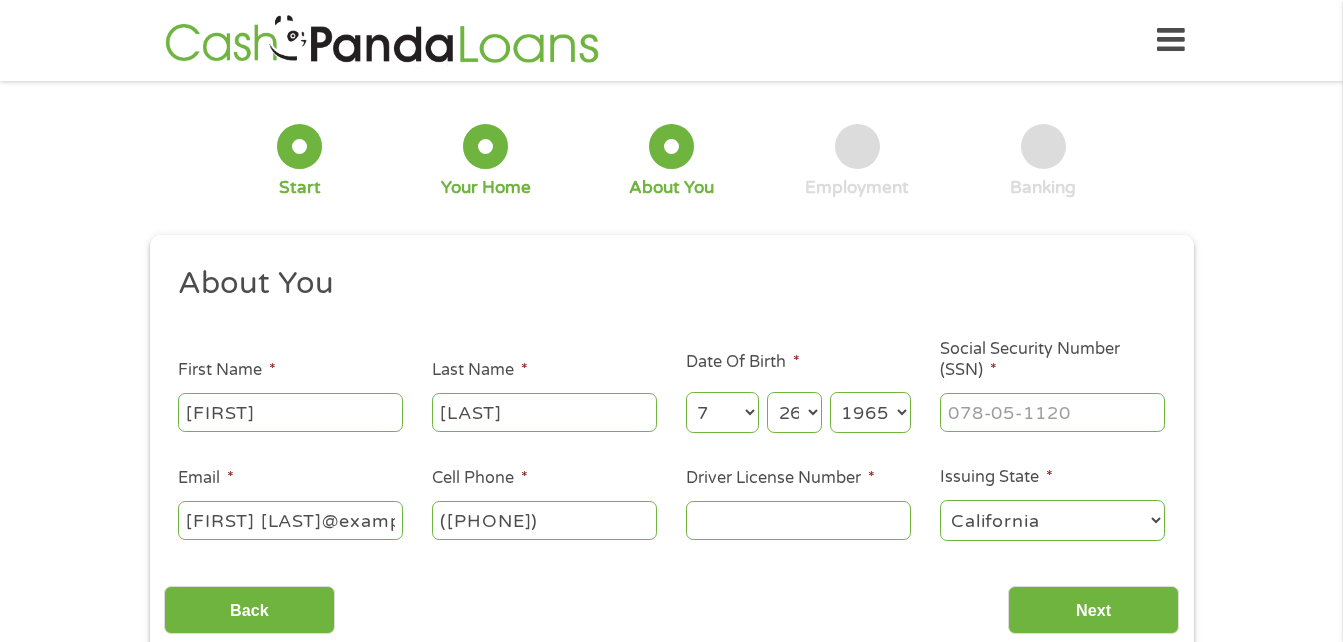 click on "Social Security Number (SSN) *" at bounding box center (1052, 412) 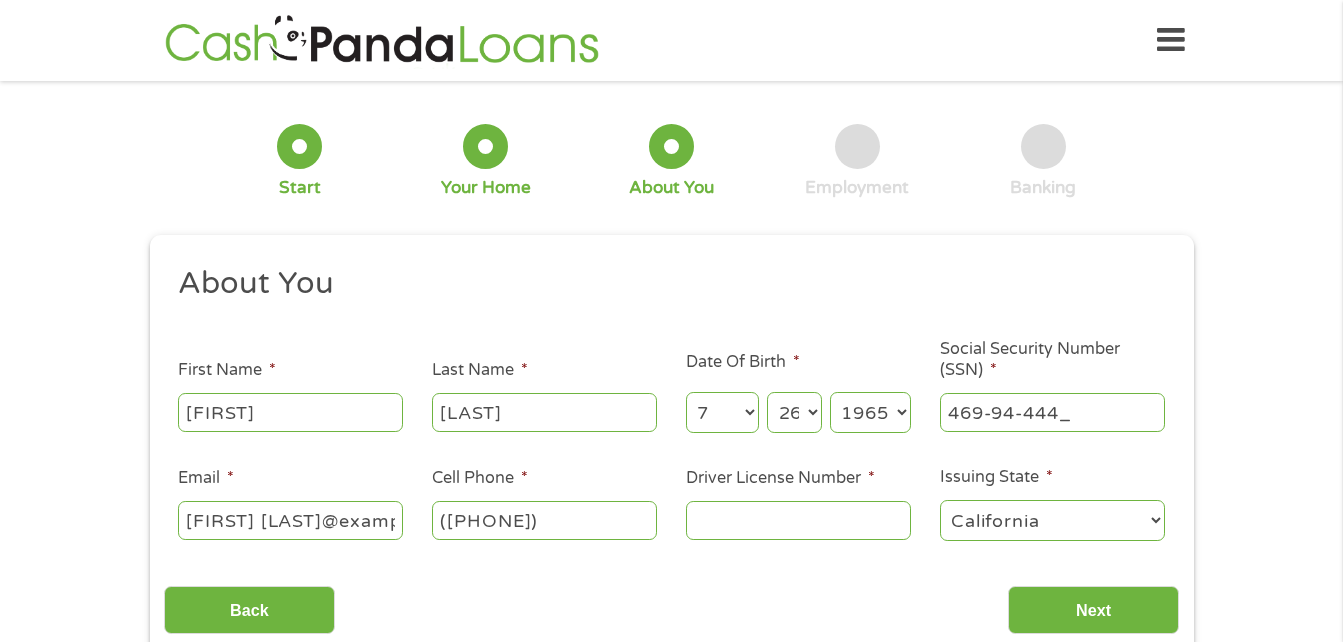 type on "[PHONE]" 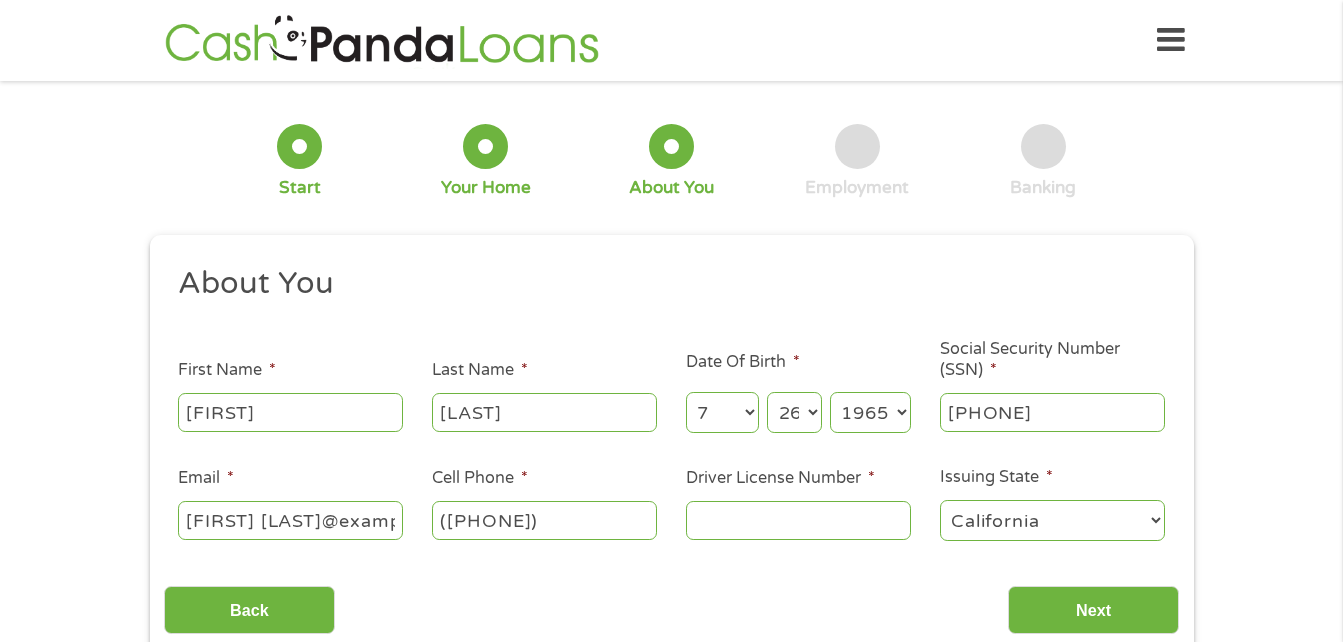 click on "Driver License Number *" at bounding box center [798, 520] 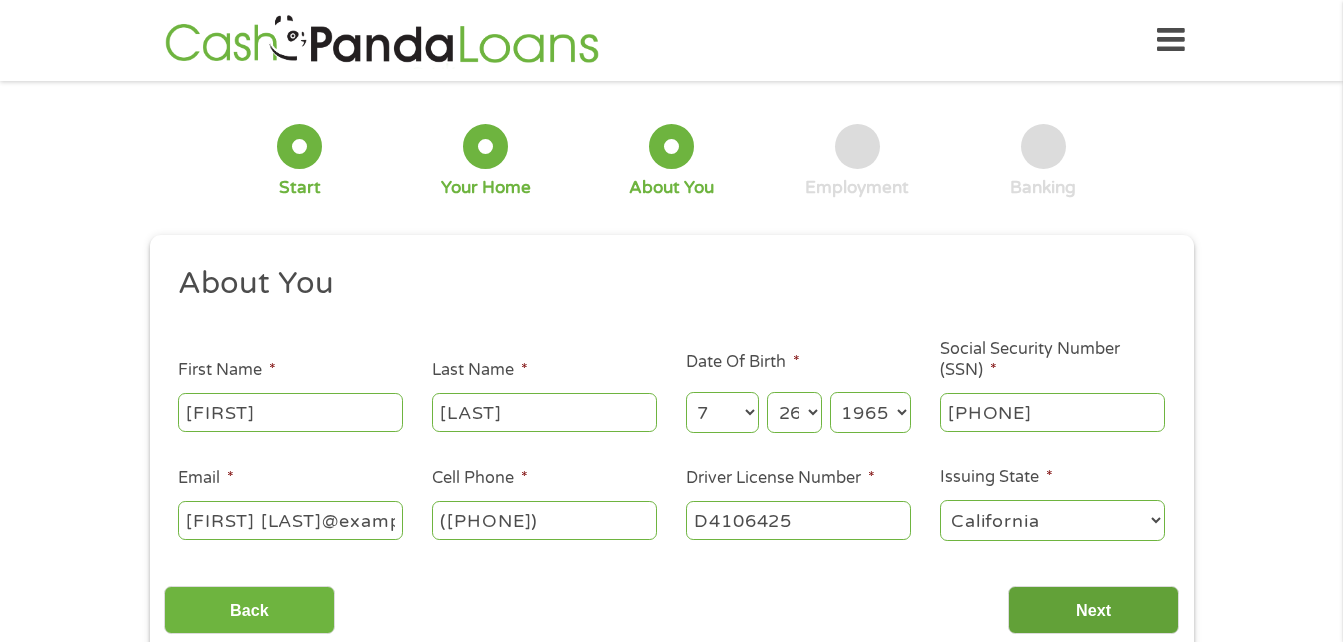type on "D4106425" 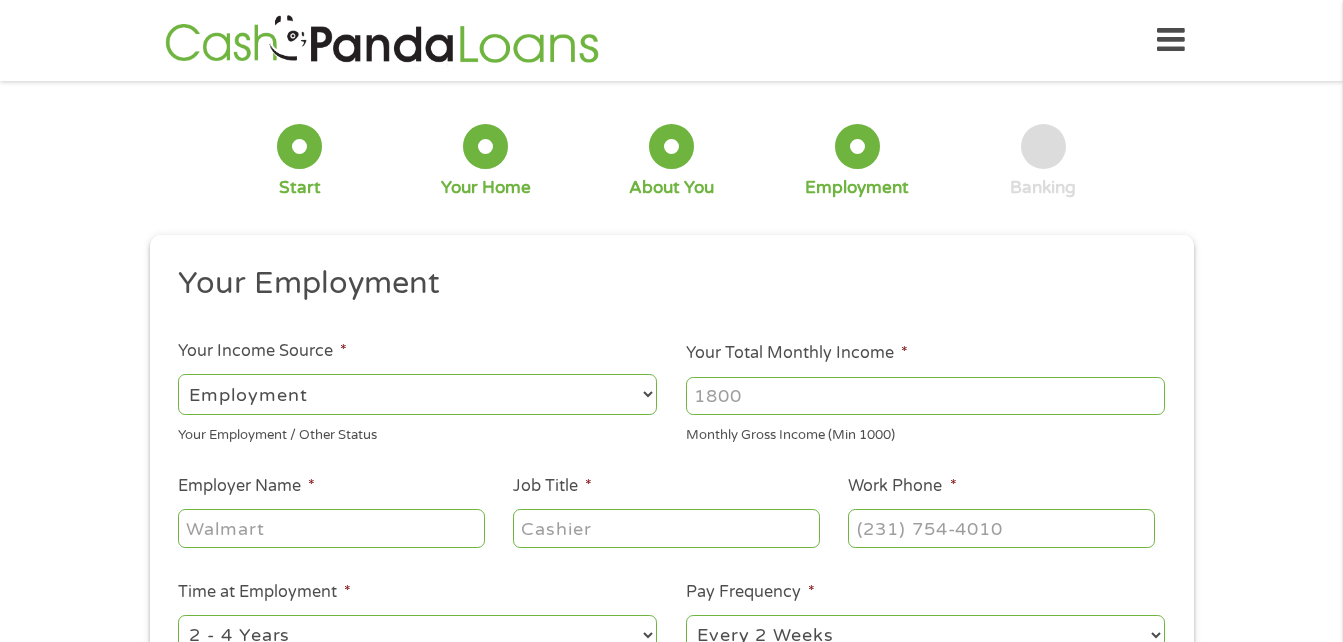 scroll, scrollTop: 8, scrollLeft: 8, axis: both 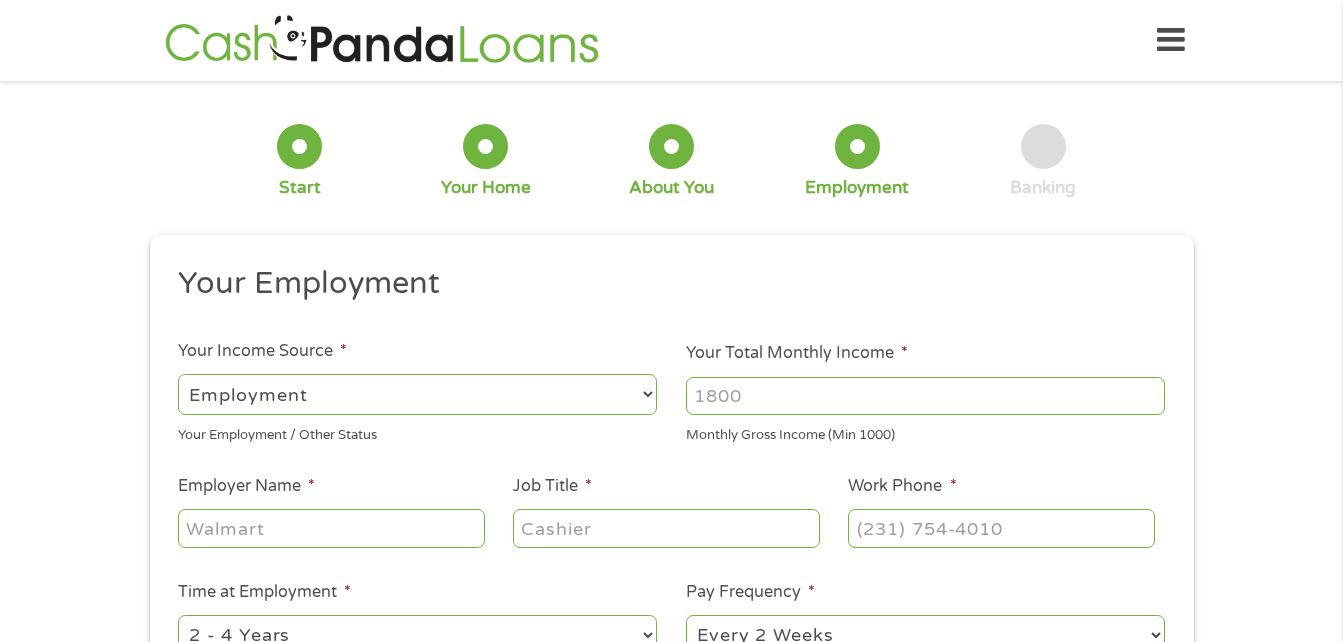 click on "--- Choose one --- Employment Self Employed Benefits" at bounding box center [417, 394] 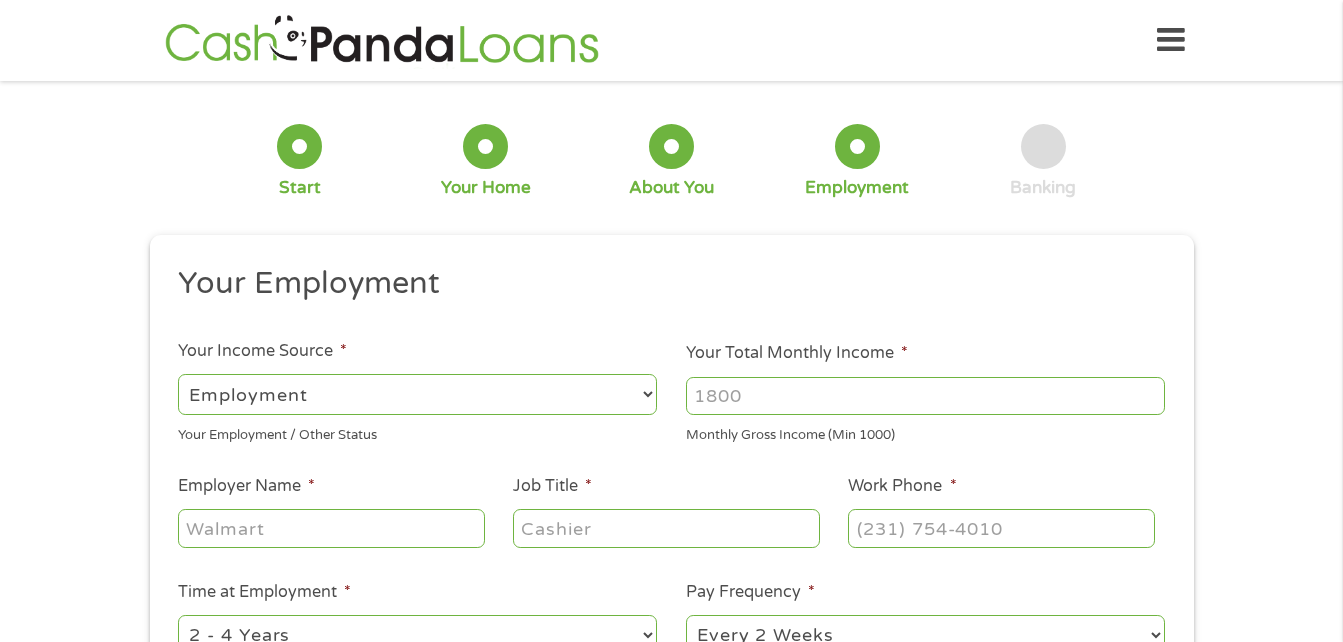 click on "--- Choose one --- Employment Self Employed Benefits" at bounding box center [417, 394] 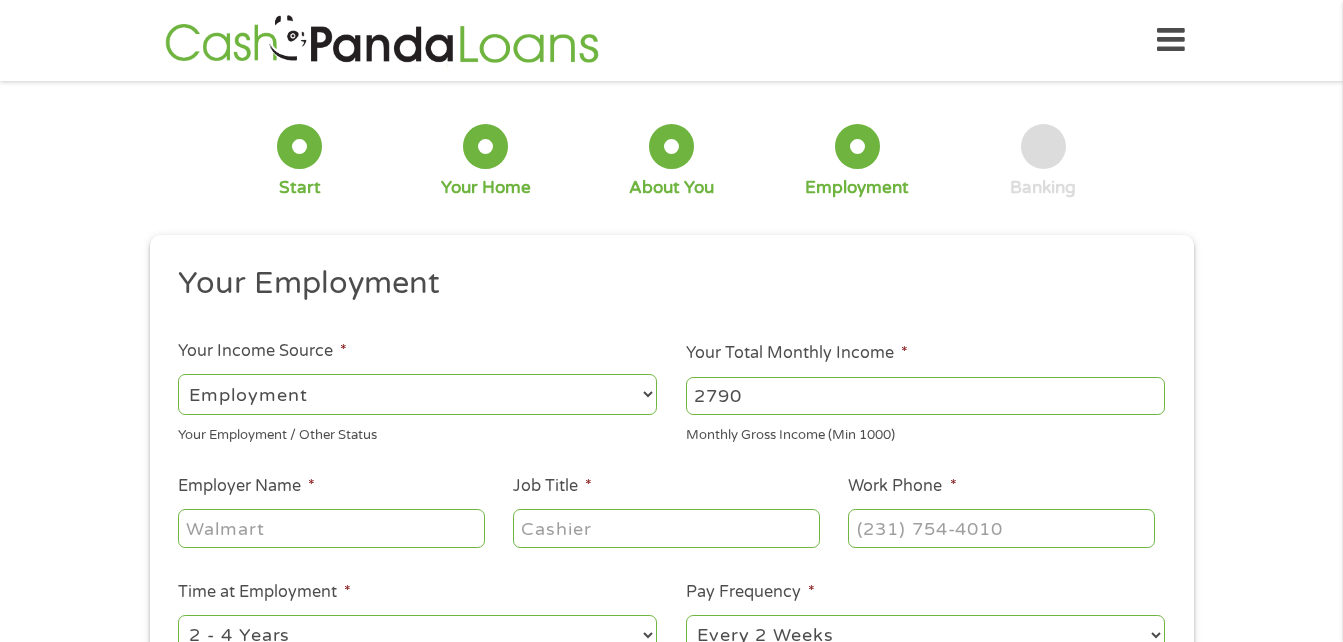 type on "2790" 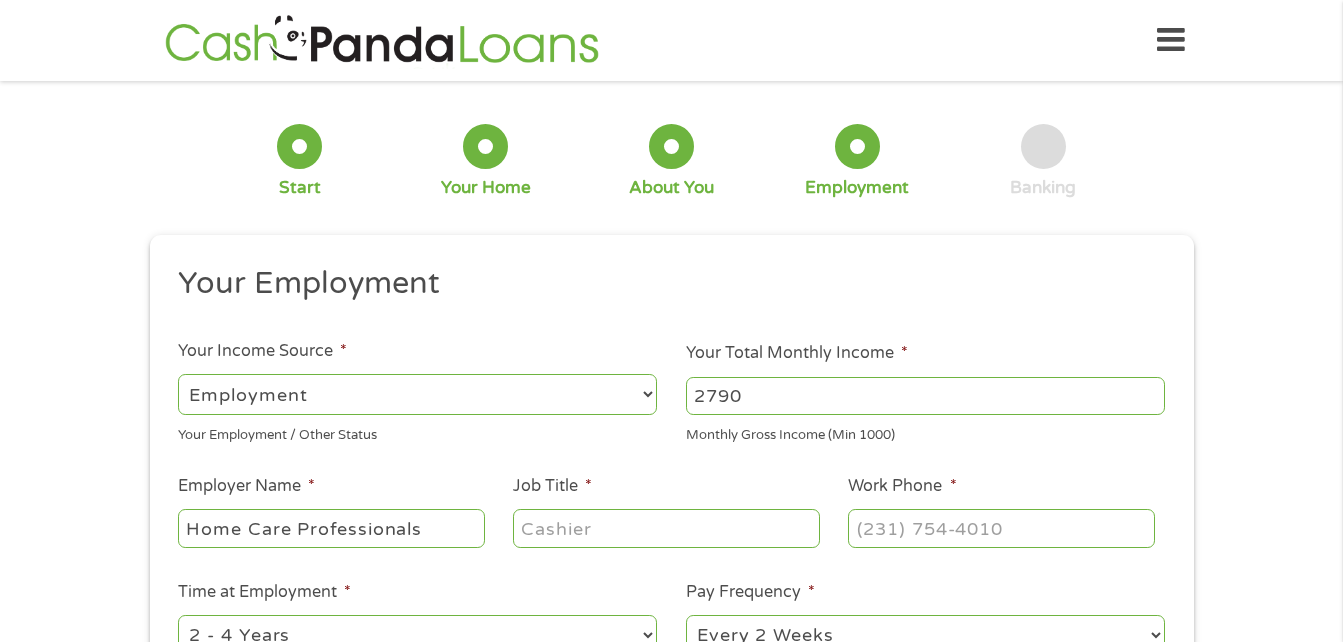 type on "Home Care Professionals" 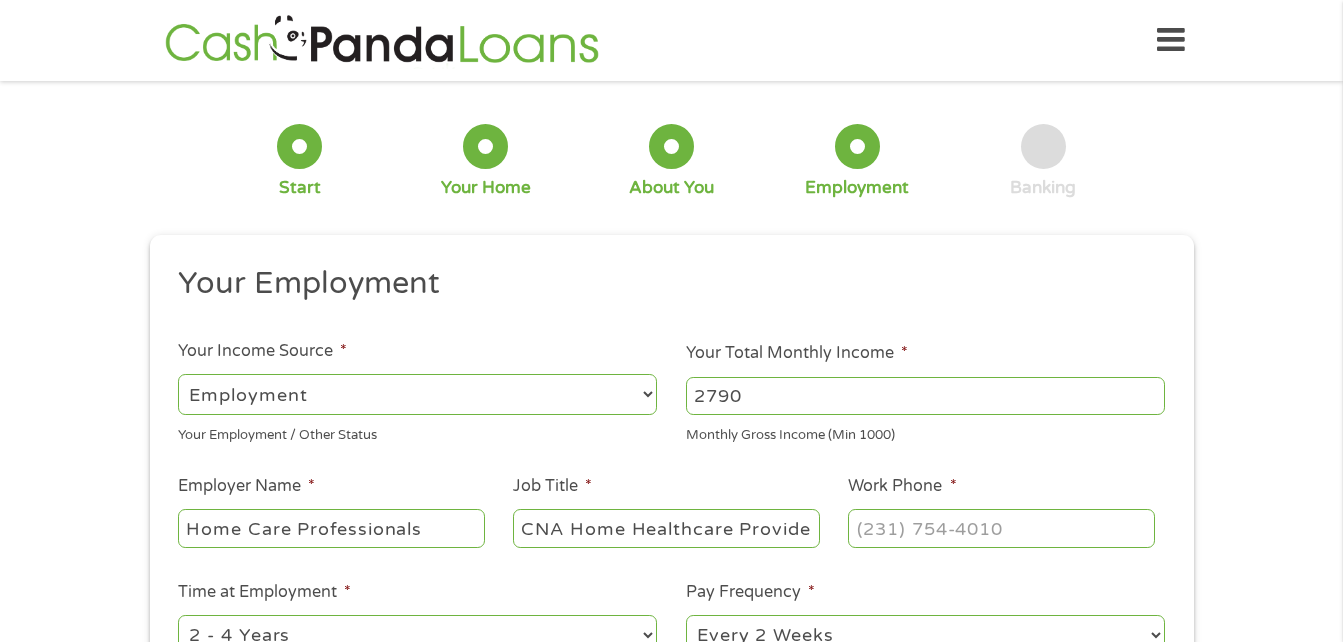 scroll, scrollTop: 0, scrollLeft: 5, axis: horizontal 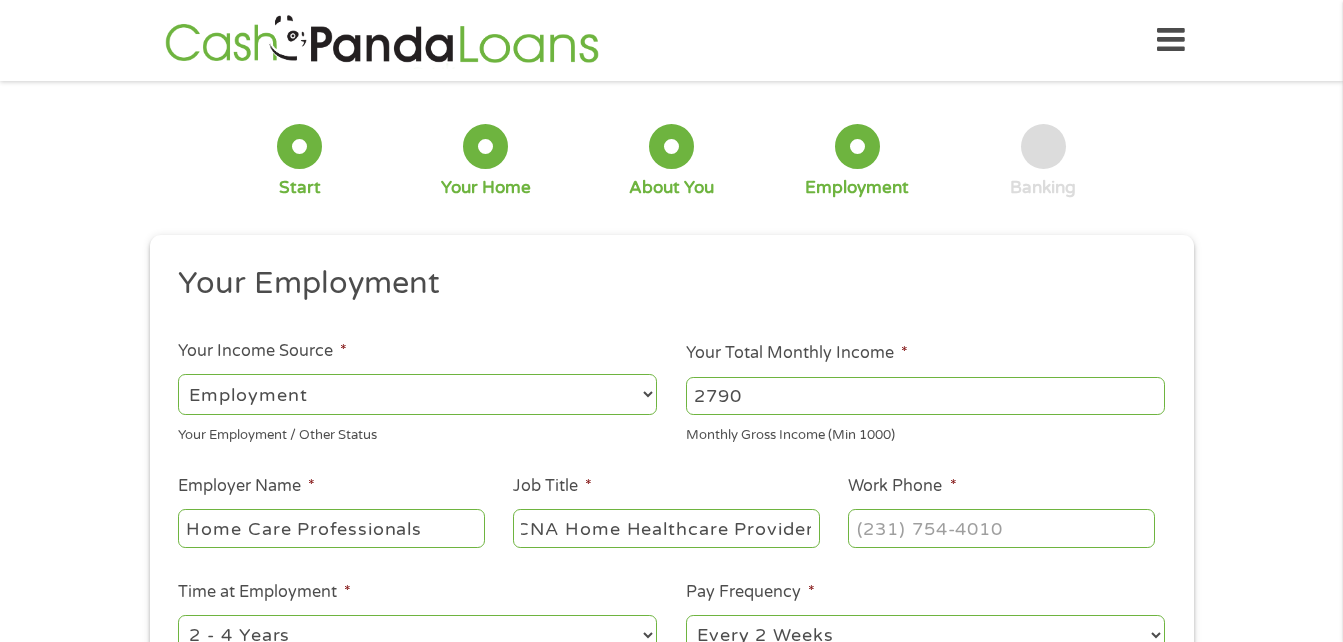 type on "CNA Home Healthcare Provider" 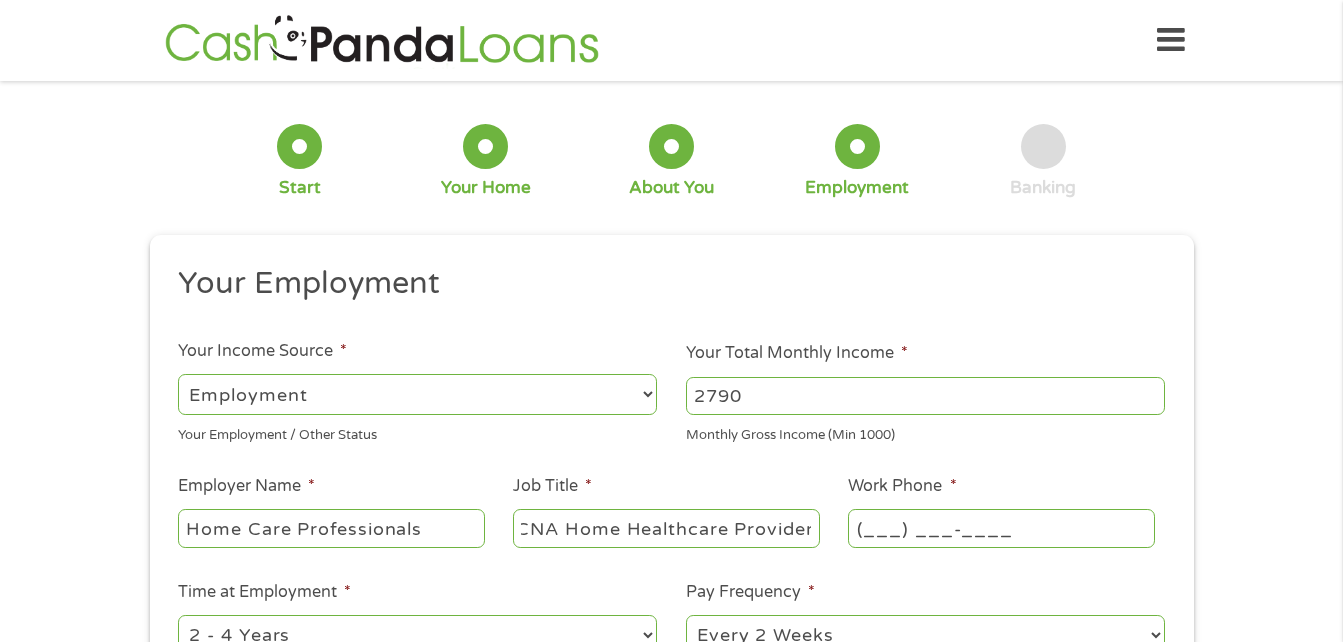scroll, scrollTop: 0, scrollLeft: 0, axis: both 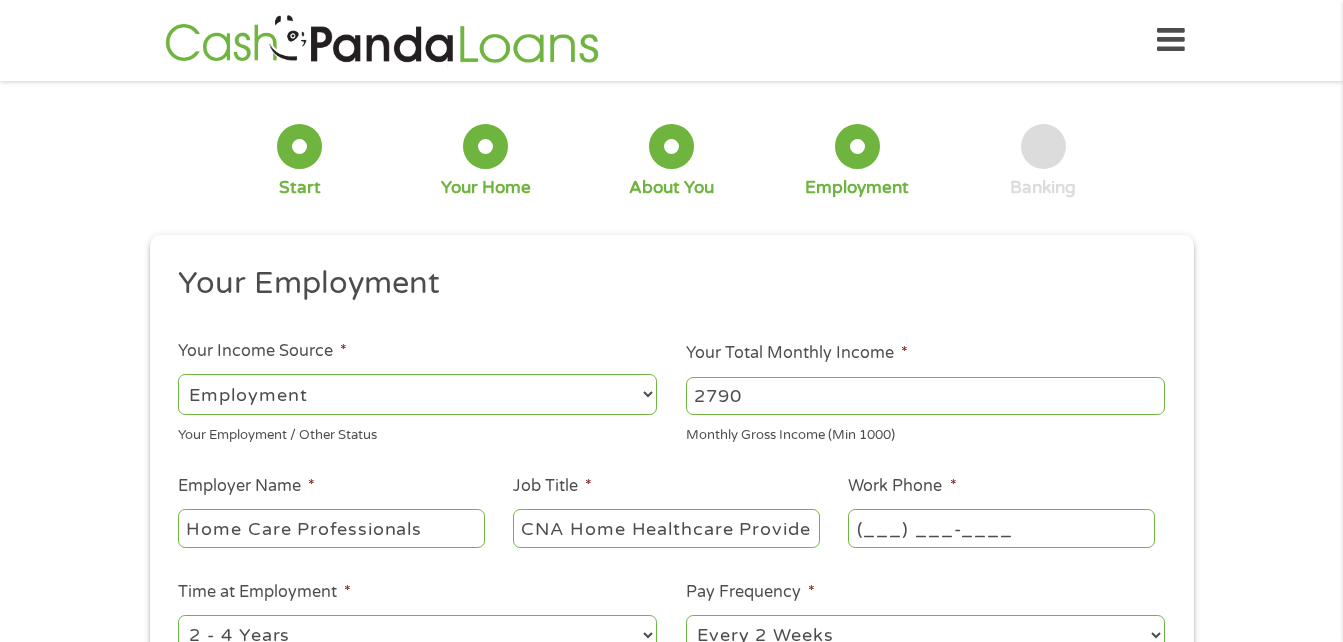 click on "(___) ___-____" at bounding box center [1001, 528] 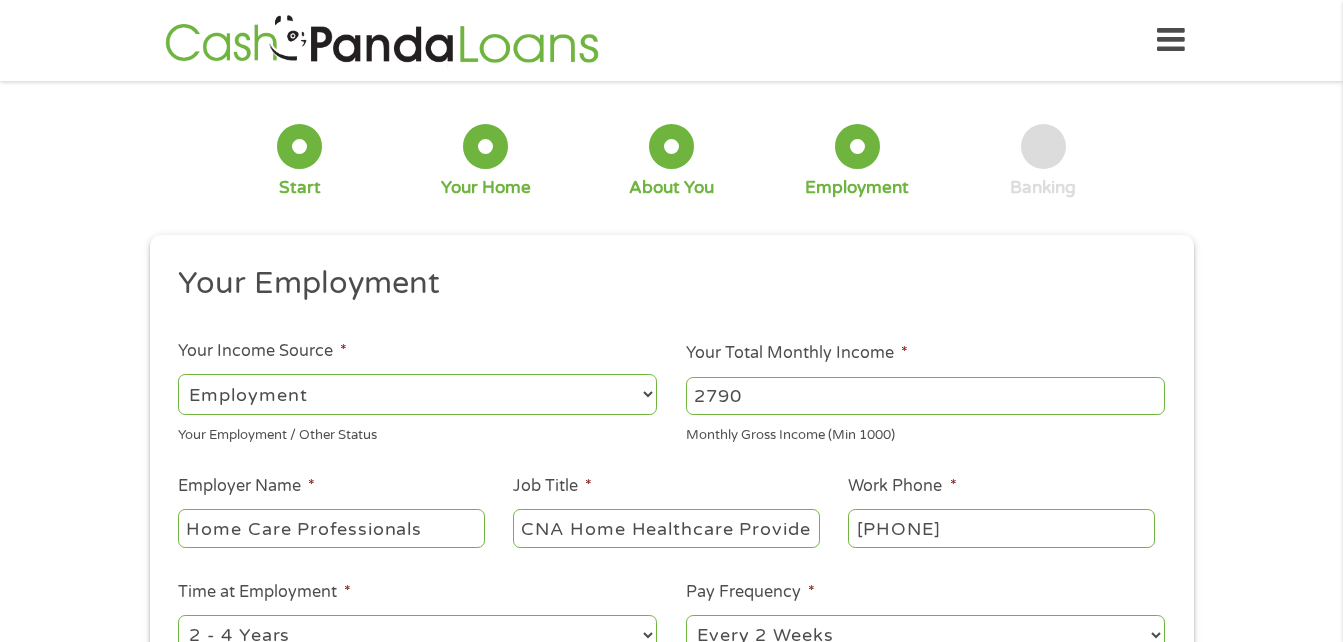 type on "([PHONE])" 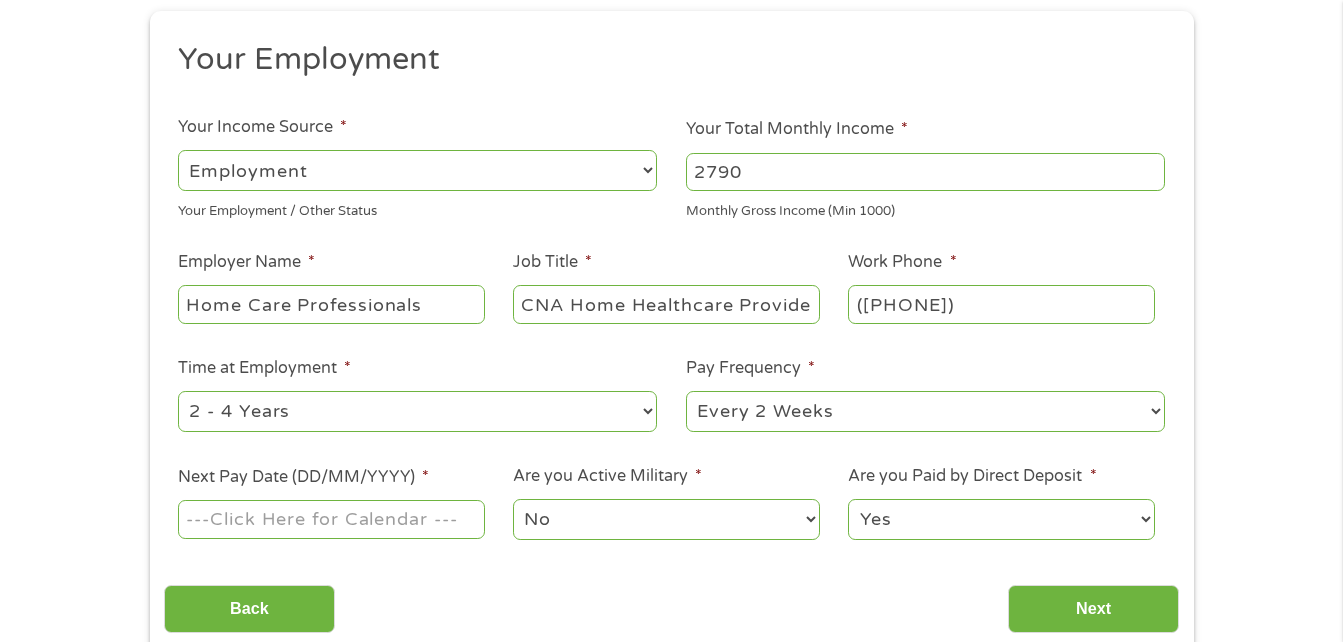 scroll, scrollTop: 225, scrollLeft: 0, axis: vertical 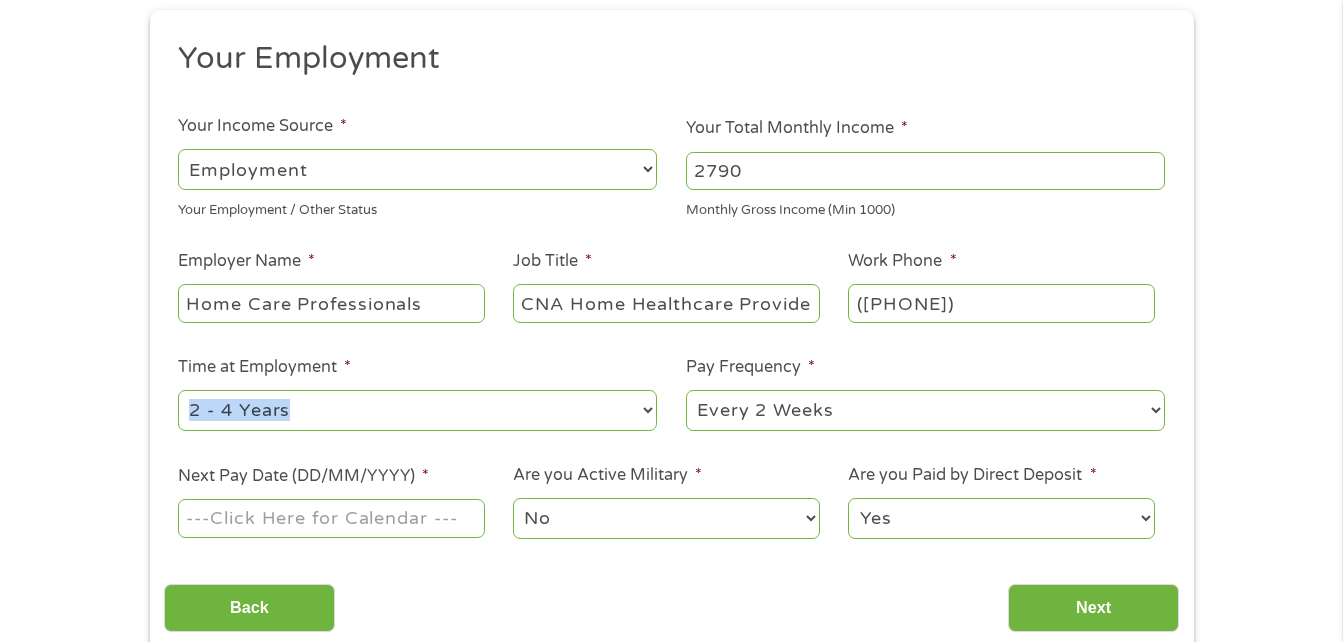 drag, startPoint x: 936, startPoint y: 342, endPoint x: 647, endPoint y: 409, distance: 296.6648 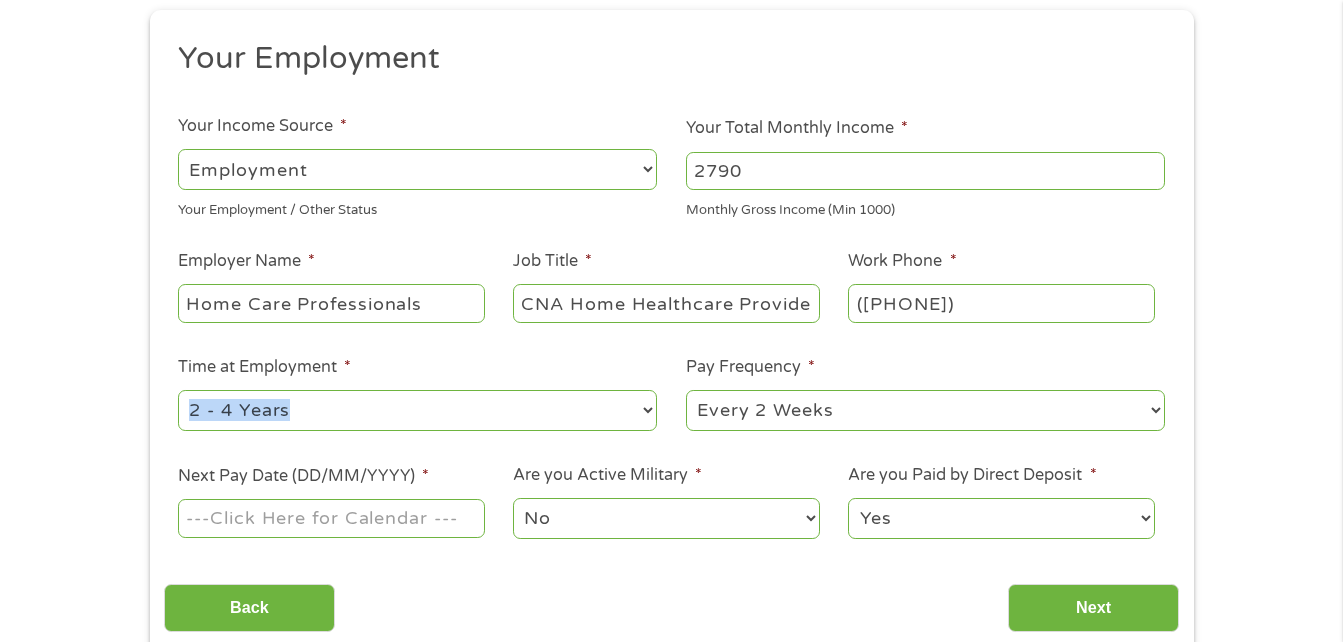 click on "Your Employment Your Income Source * --- Choose one --- Employment Self Employed Benefits Your Employment / Other Status Your Total Monthly Income * 2790 Monthly Gross Income (Min 1000) This field is hidden when viewing the form Other Income * 0 Pension, Spouse & any Other Income Employer Name * Home Care Professionals Job Title * CNA Home Healthcare Provider Work Phone * ([PHONE]) Time at Employment * --- Choose one --- 1 Year or less 1 - 2 Years 2 - 4 Years Over 4 Years Pay Frequency * --- Choose one --- Every 2 Weeks Every Week Monthly Semi-Monthly Next Pay Date (DD/MM/YYYY) * Are you Active Military * No Yes Are you Paid by Direct Deposit * Yes No" at bounding box center [671, 298] 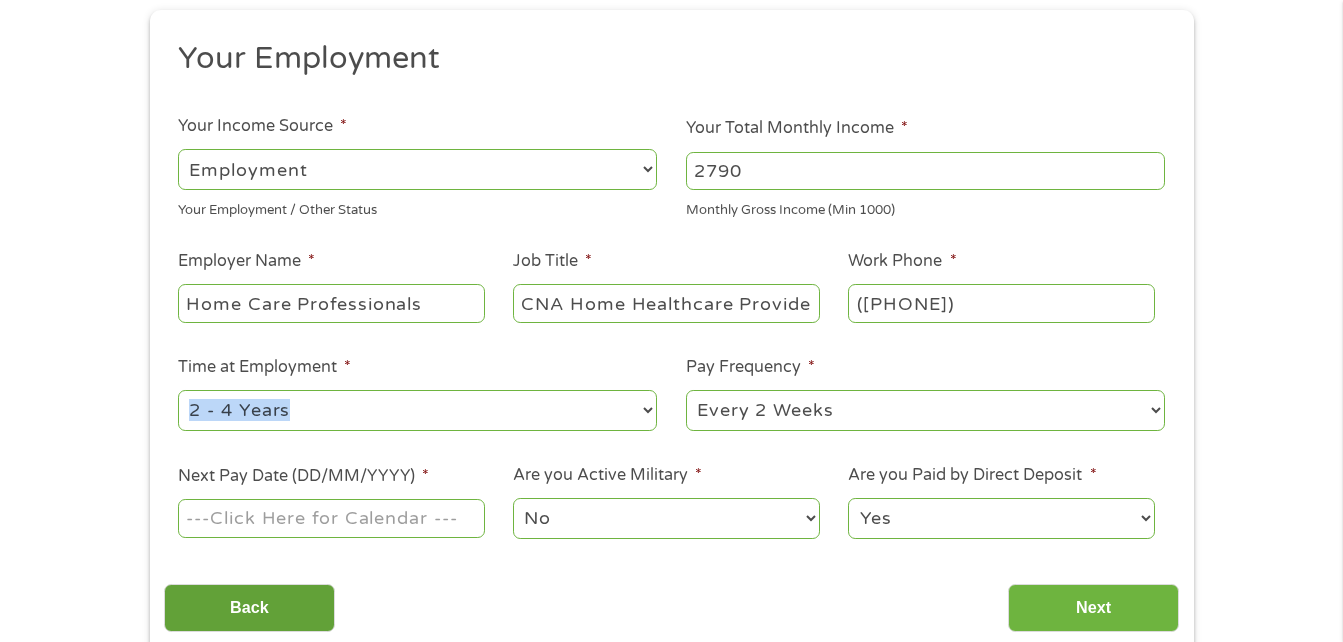 select on "60months" 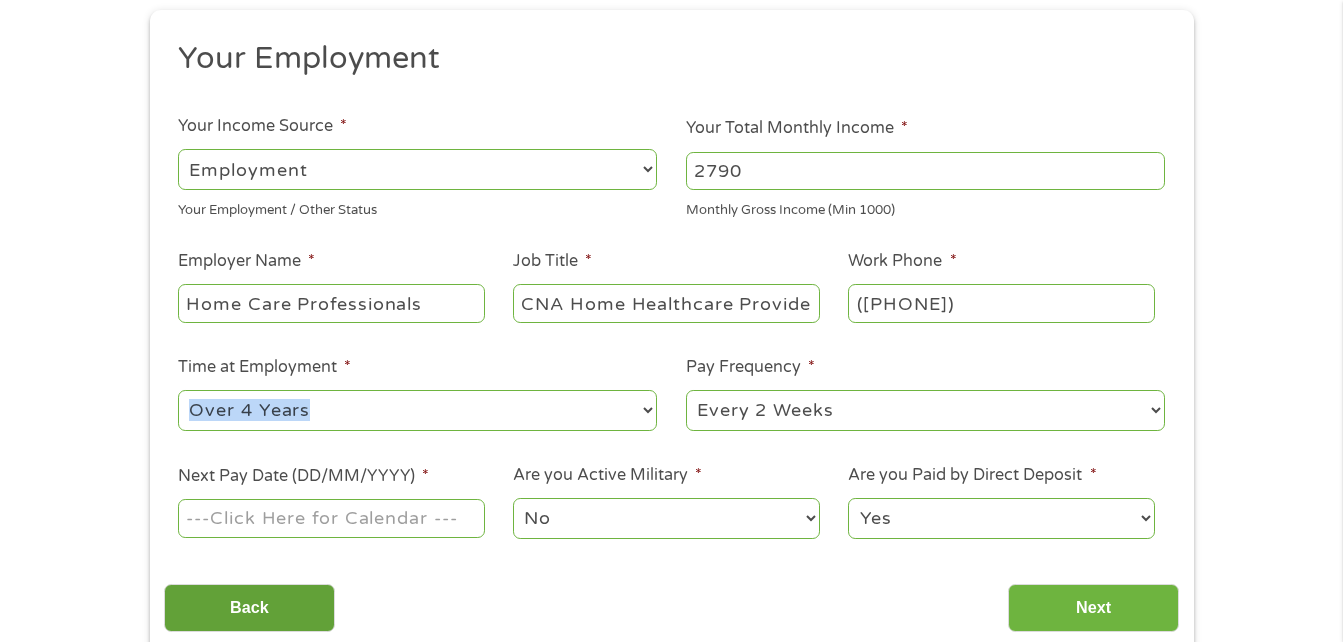 click on "--- Choose one --- 1 Year or less 1 - 2 Years 2 - 4 Years Over 4 Years" at bounding box center (417, 410) 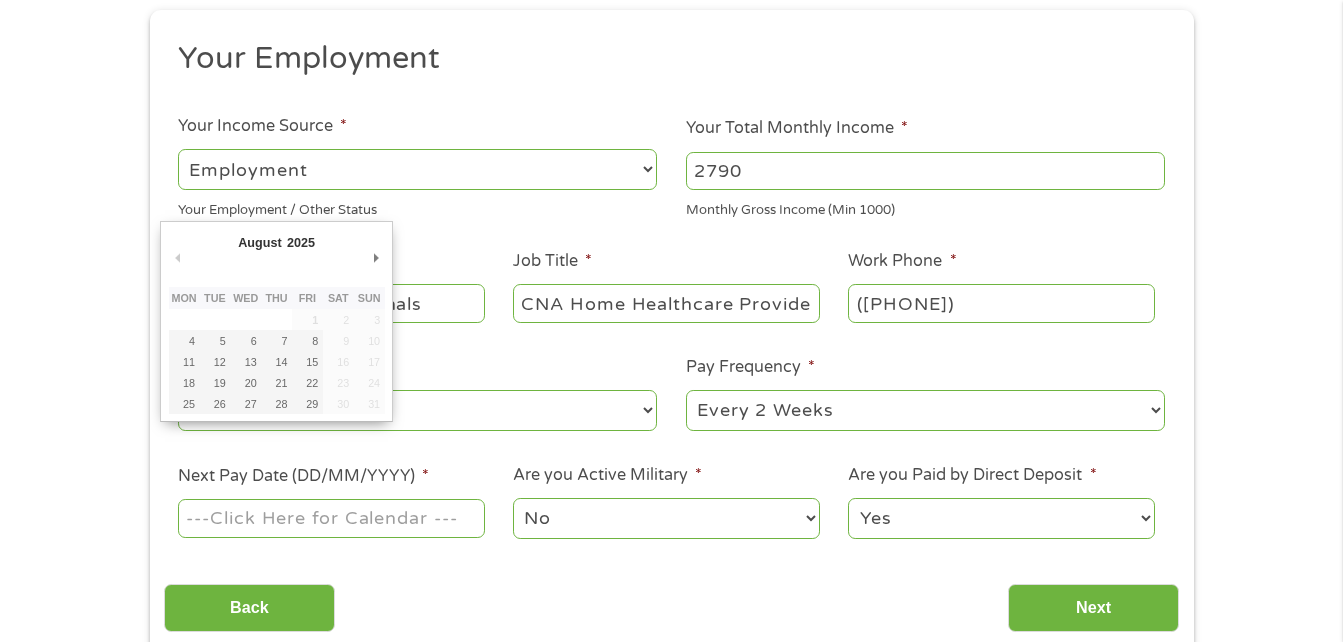 click on "Next Pay Date (DD/MM/YYYY) *" at bounding box center (331, 518) 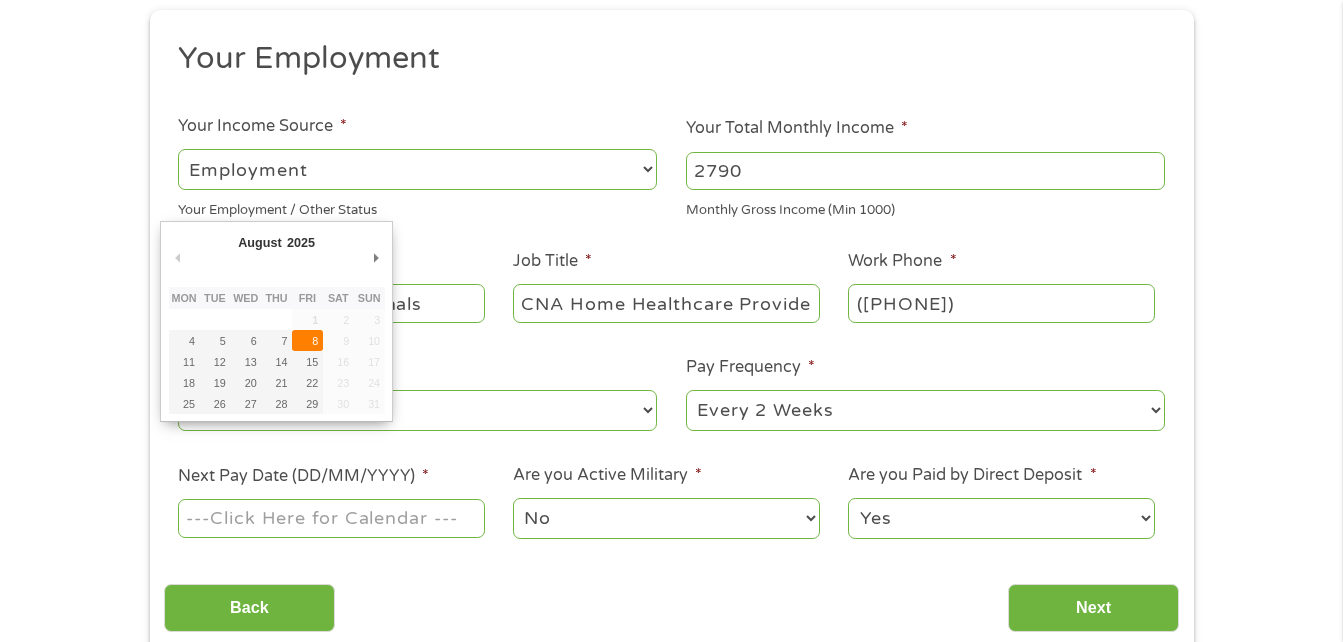 type on "08/08/2025" 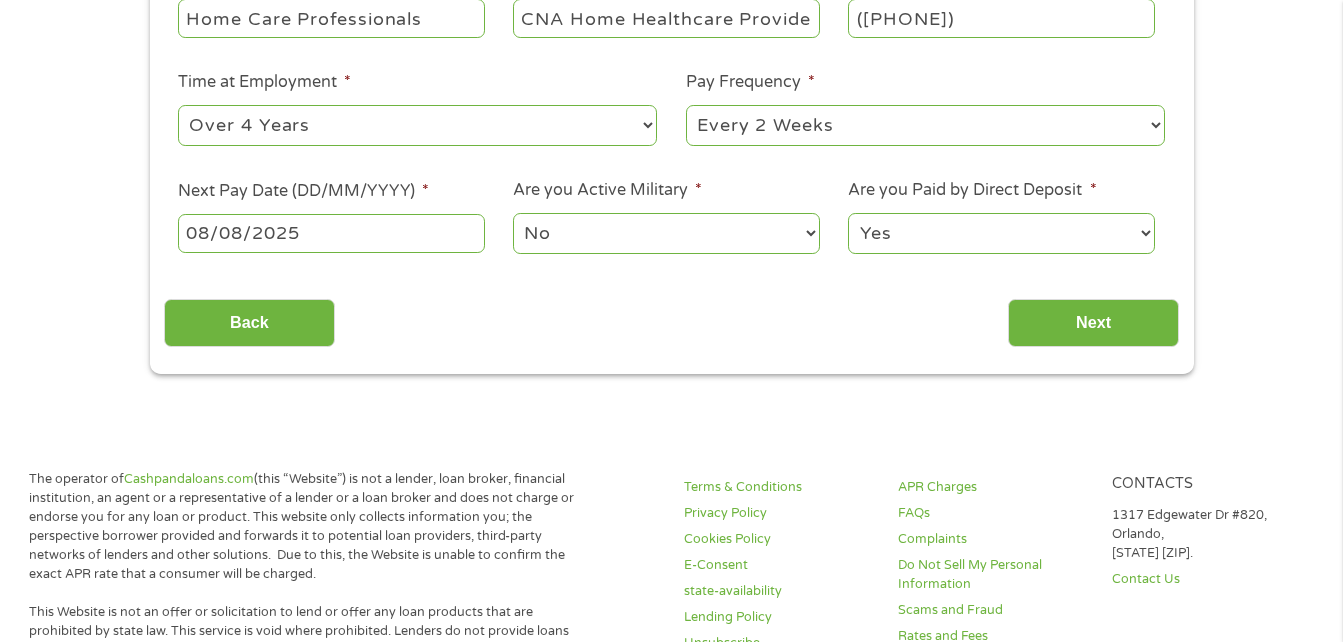 scroll, scrollTop: 512, scrollLeft: 0, axis: vertical 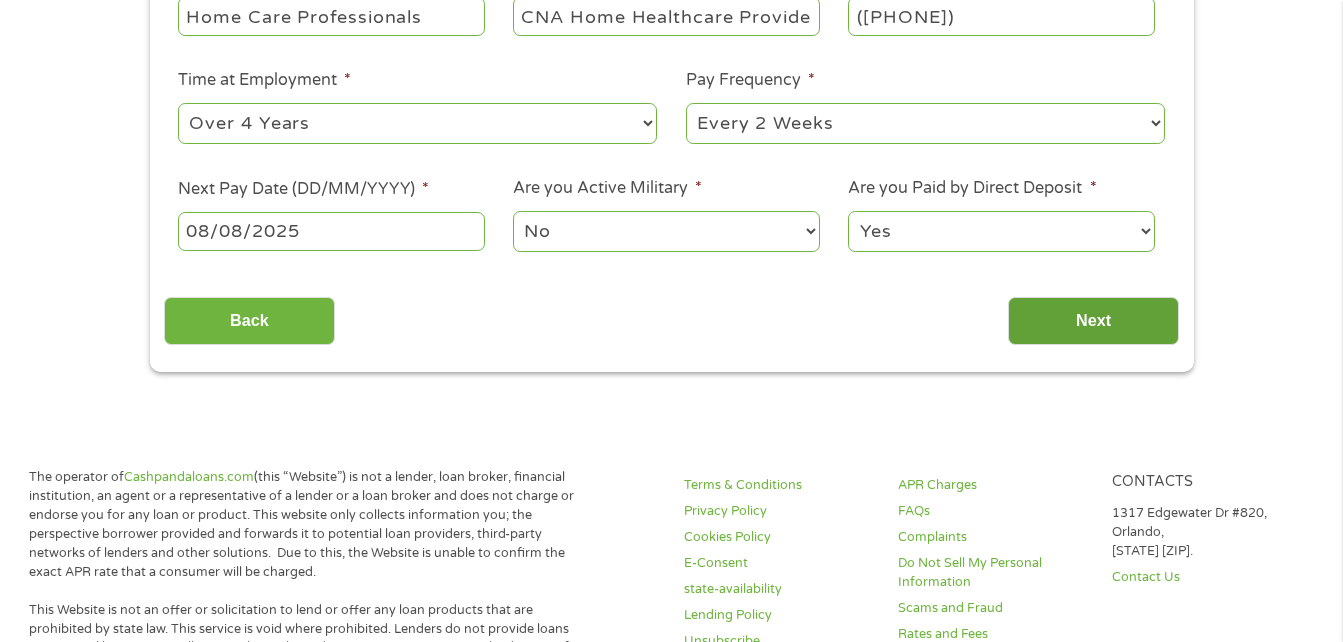 click on "Next" at bounding box center [1093, 321] 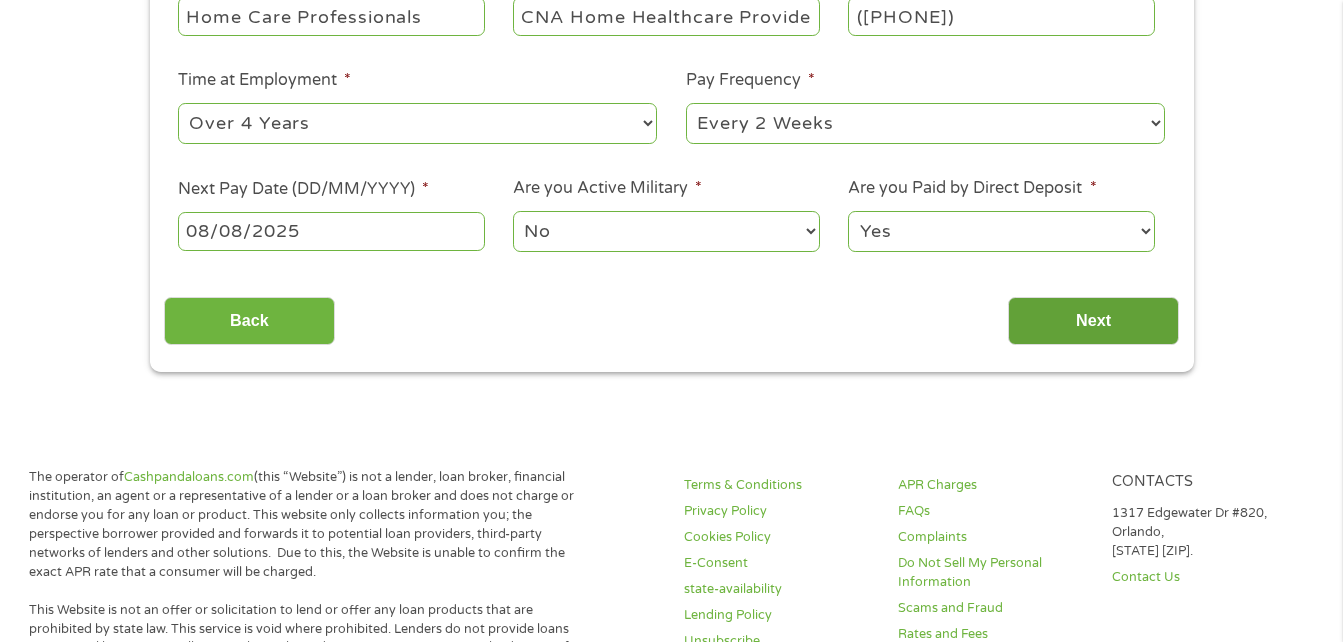 scroll, scrollTop: 8, scrollLeft: 8, axis: both 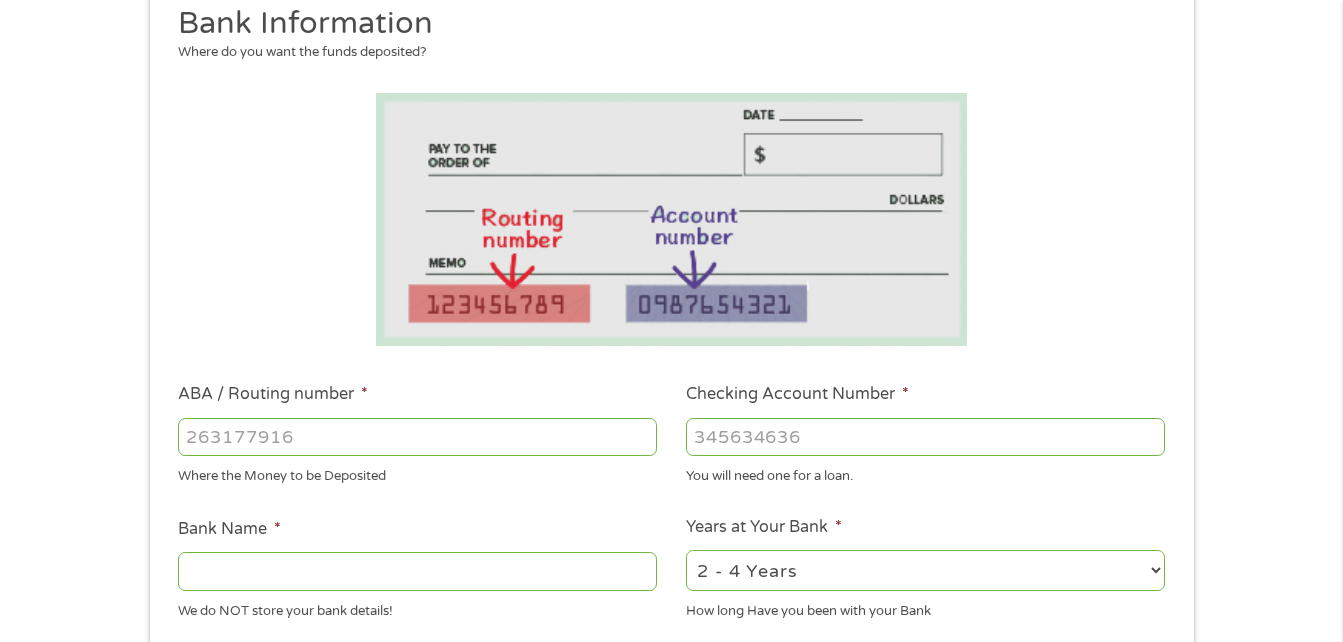 click on "ABA / Routing number *" at bounding box center (417, 437) 